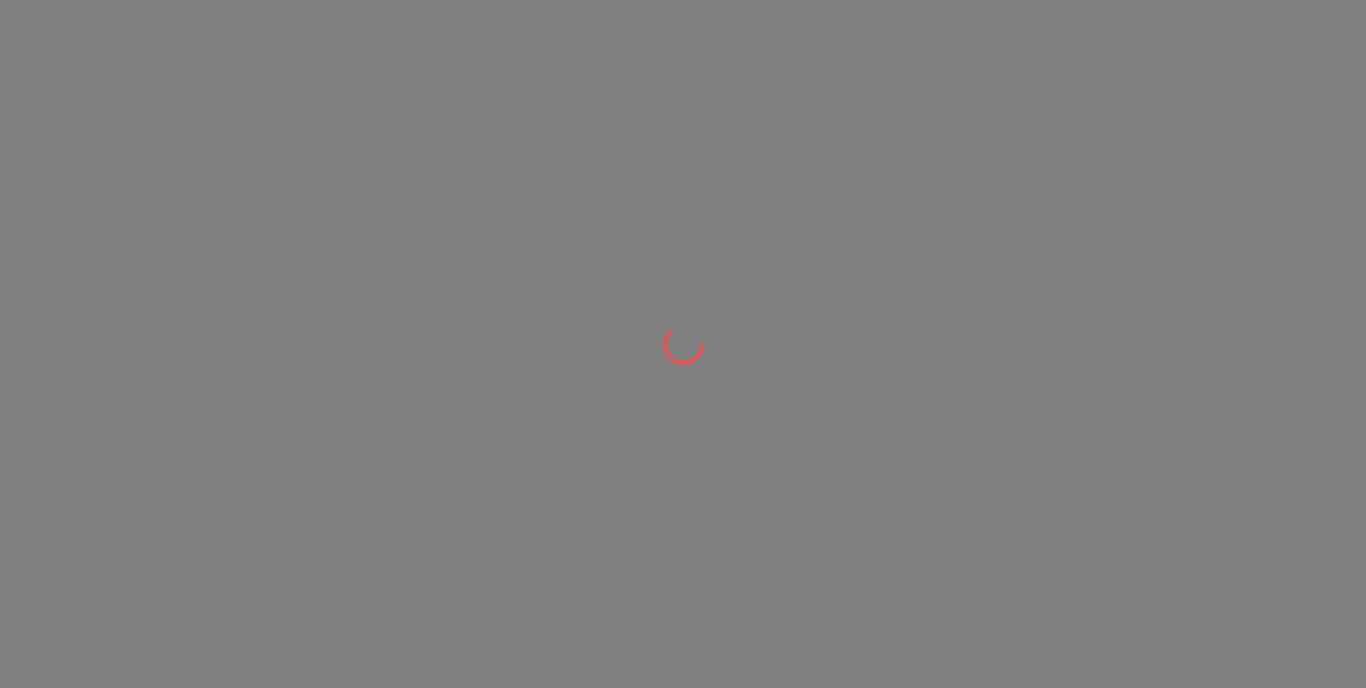 scroll, scrollTop: 0, scrollLeft: 0, axis: both 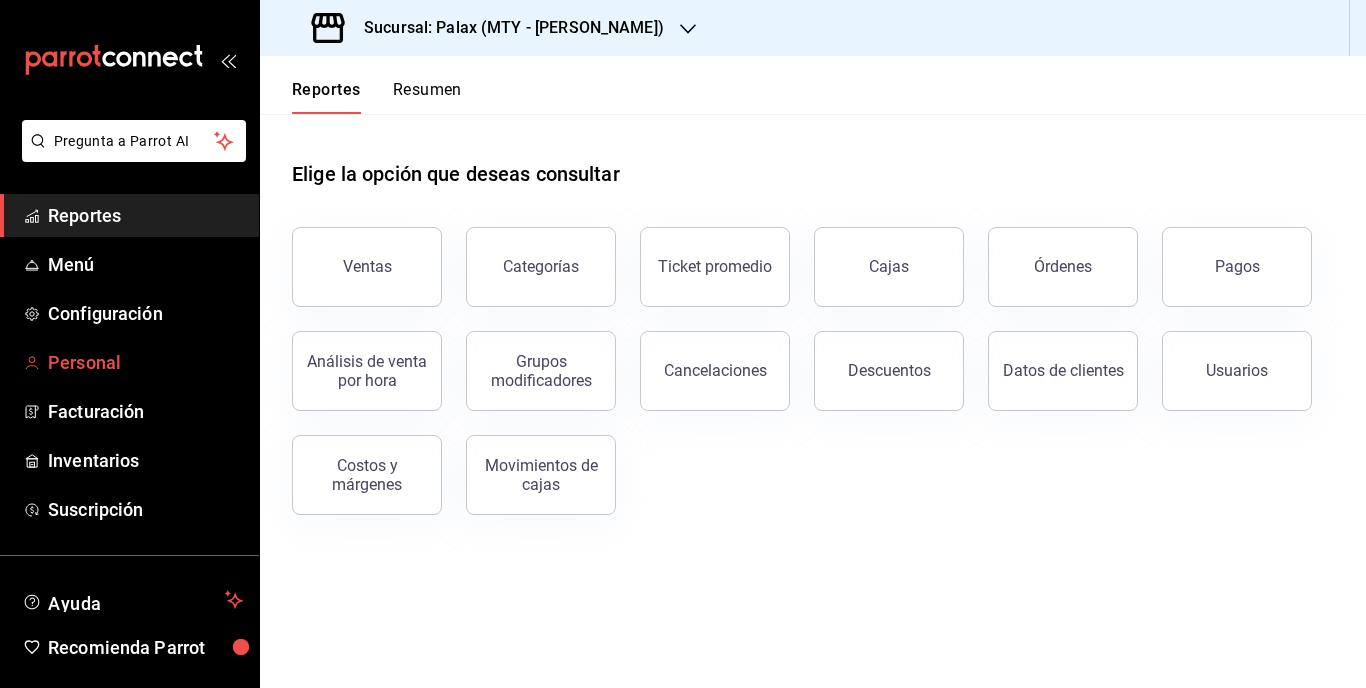 click on "Personal" at bounding box center (145, 362) 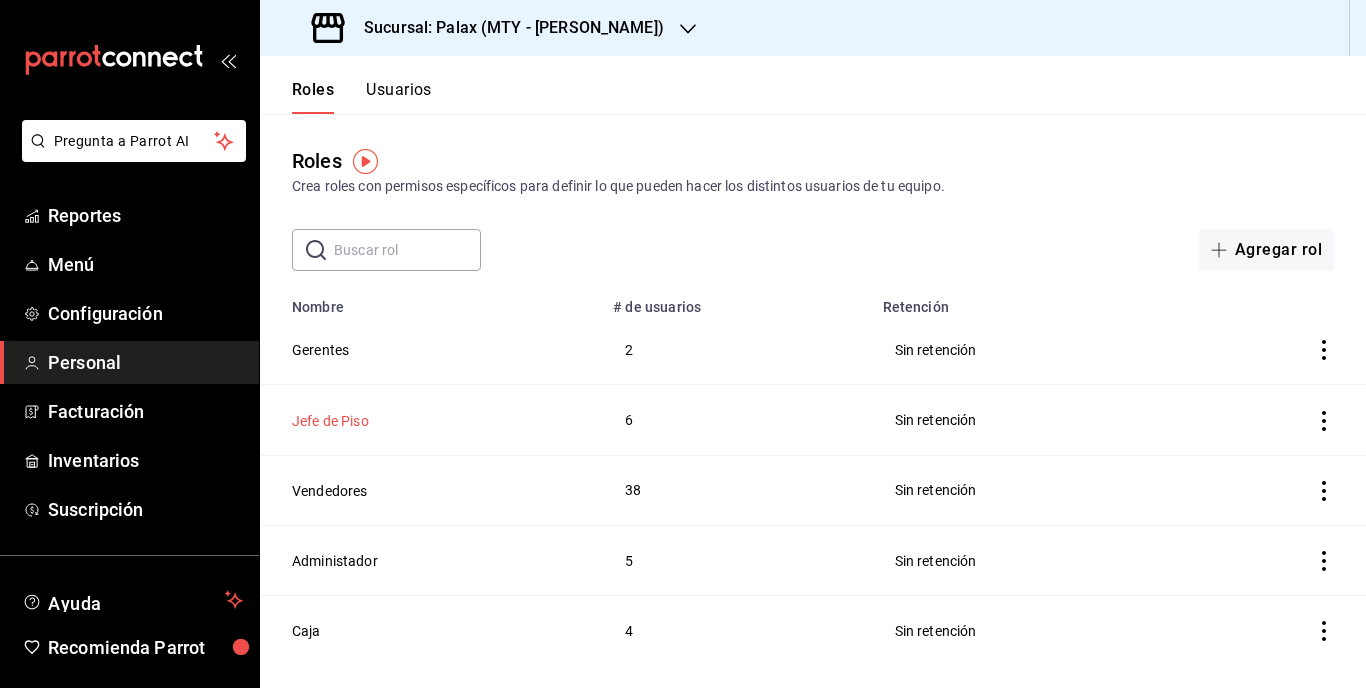 click on "Jefe de Piso" at bounding box center [330, 421] 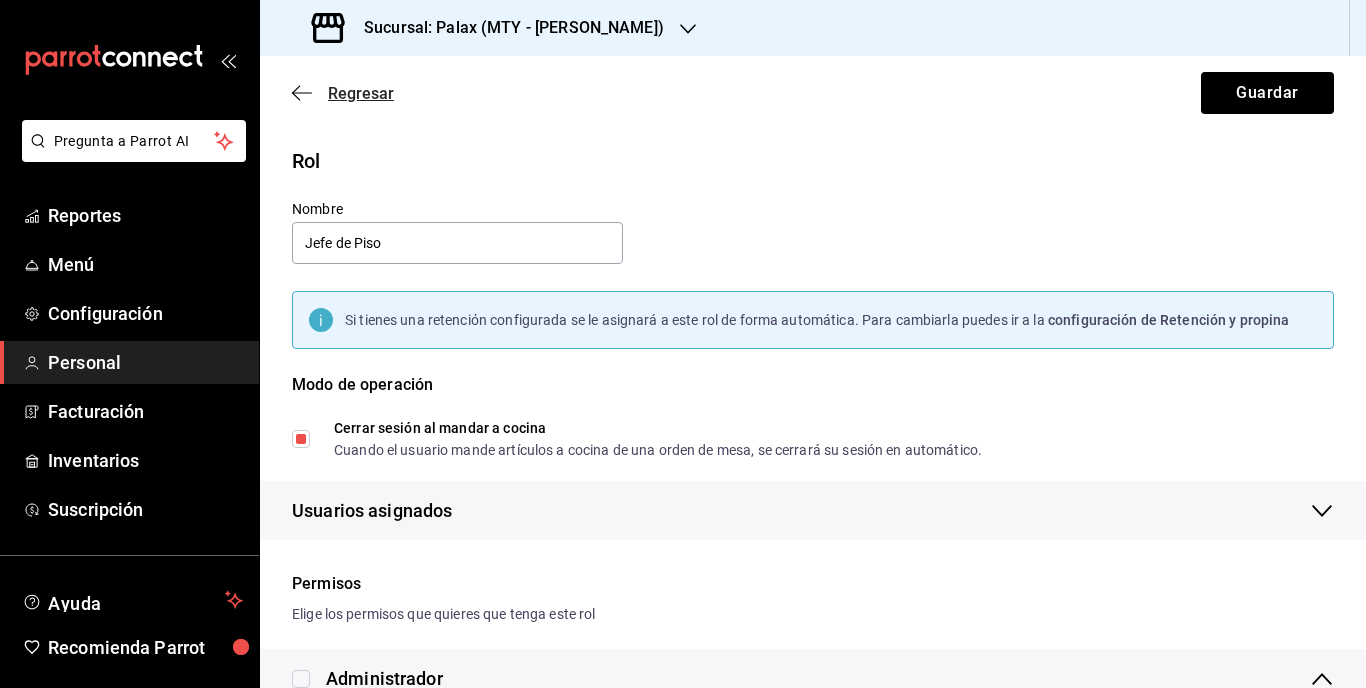 click on "Regresar" at bounding box center (343, 93) 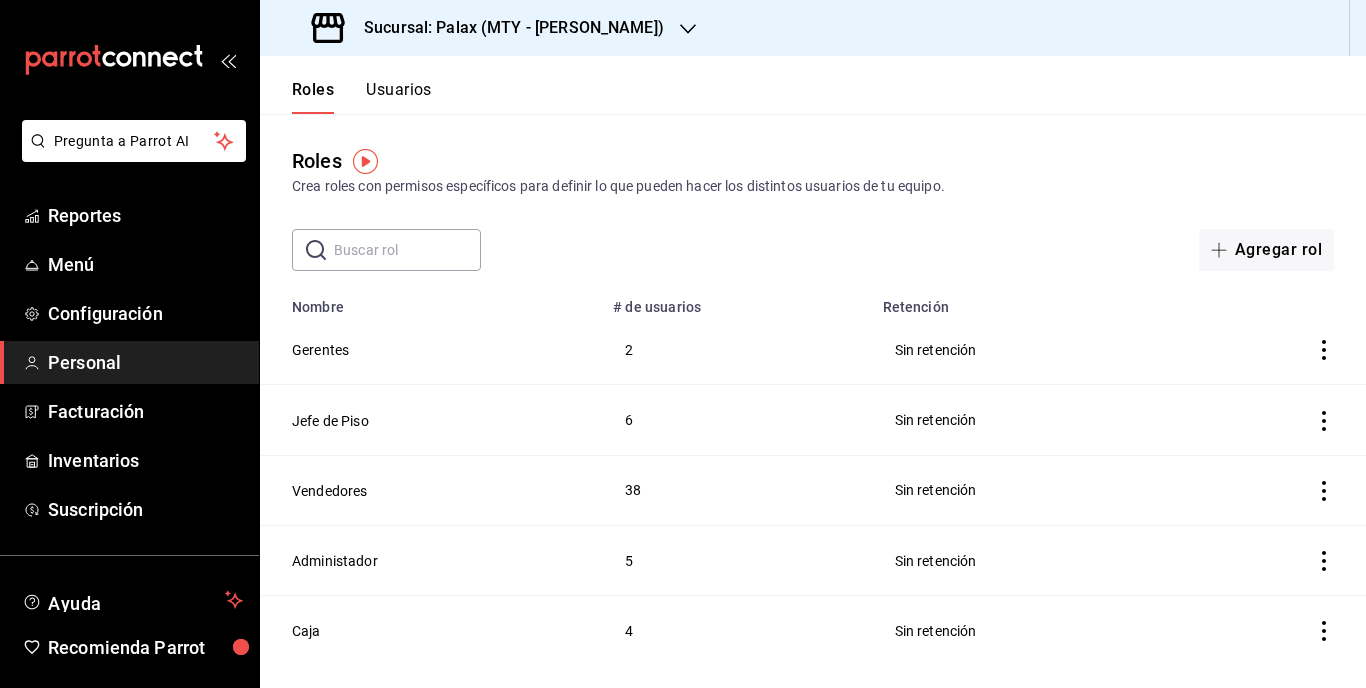 click on "Usuarios" at bounding box center [399, 97] 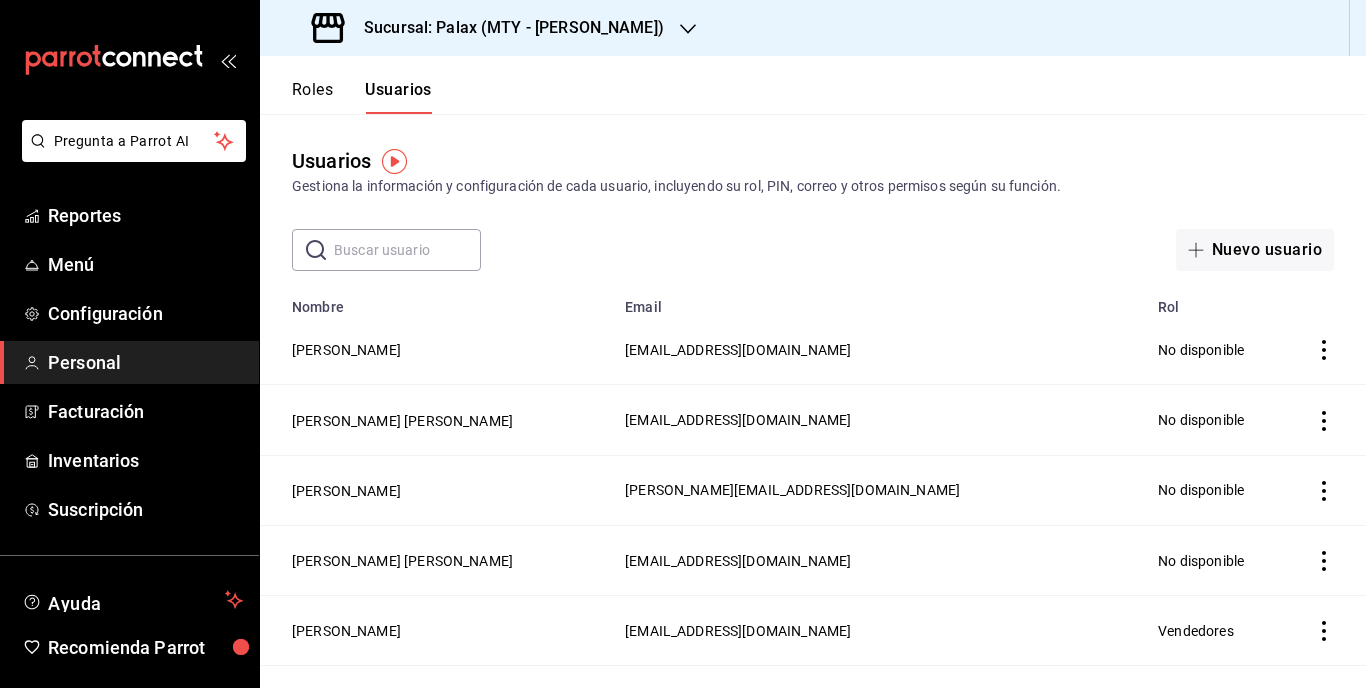 click at bounding box center (407, 250) 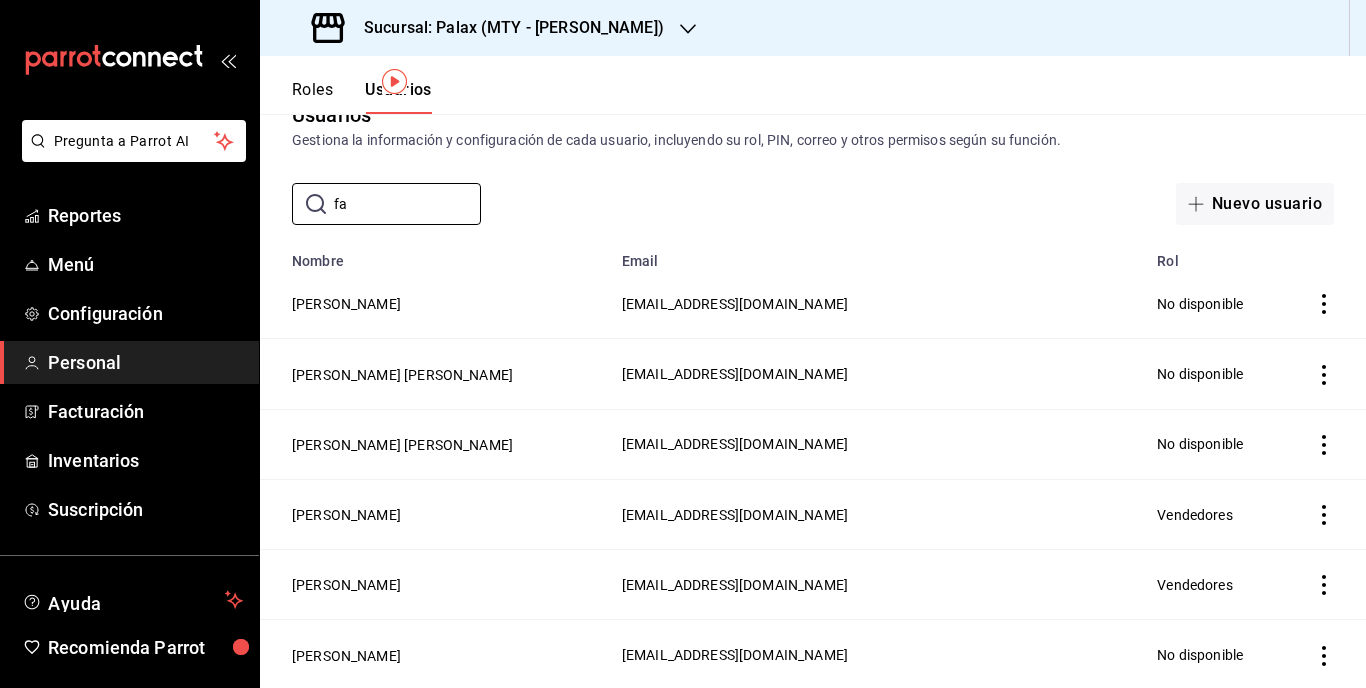 scroll, scrollTop: 0, scrollLeft: 0, axis: both 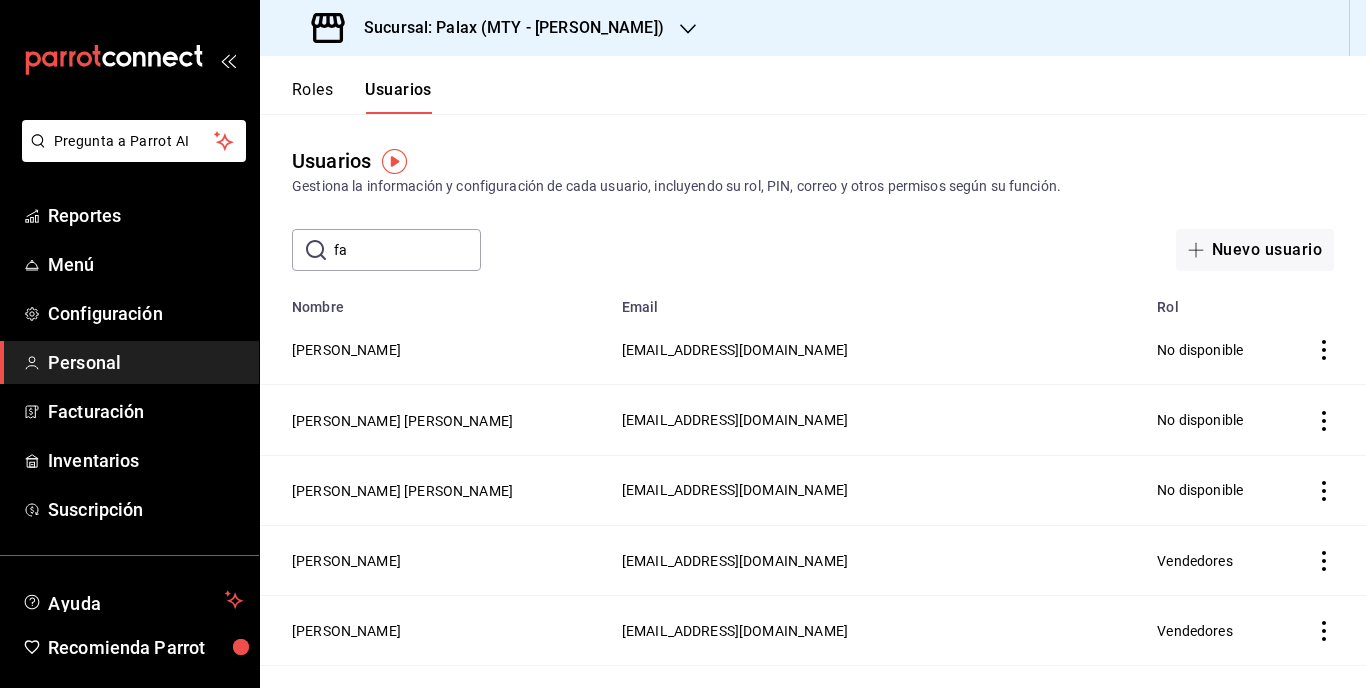 click on "fa" at bounding box center (407, 250) 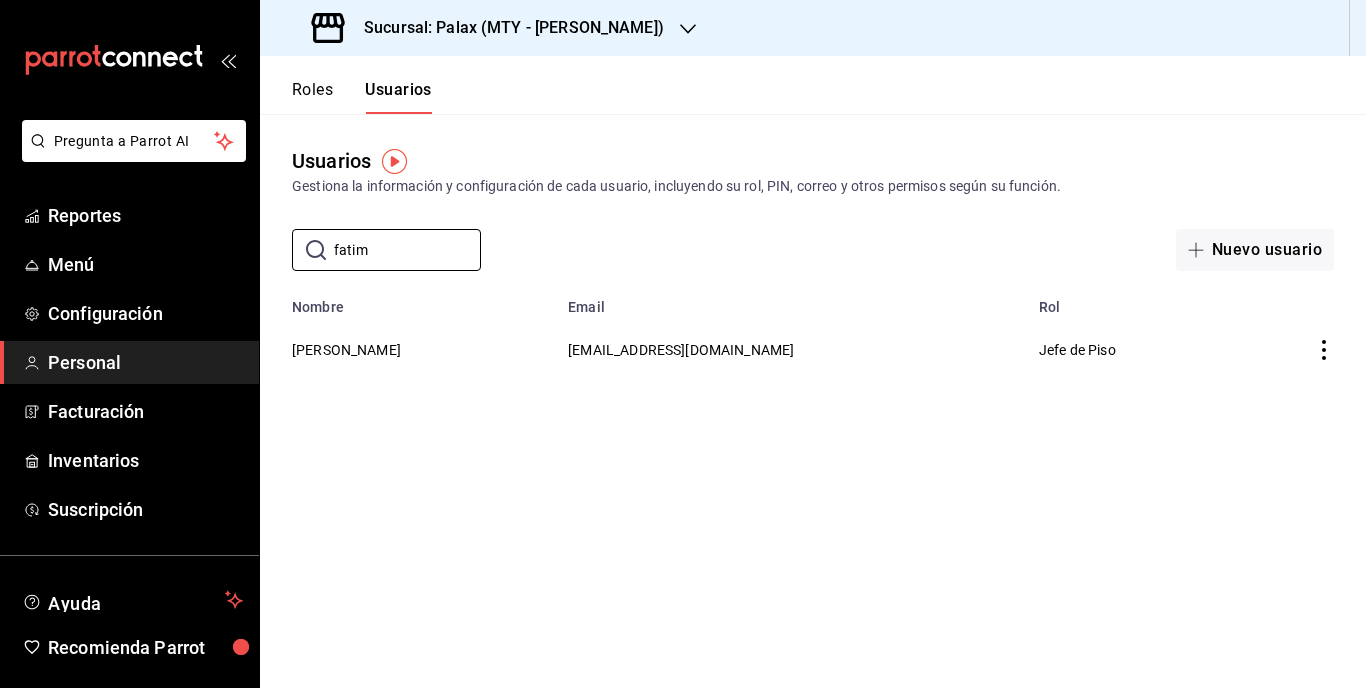 type on "fatim" 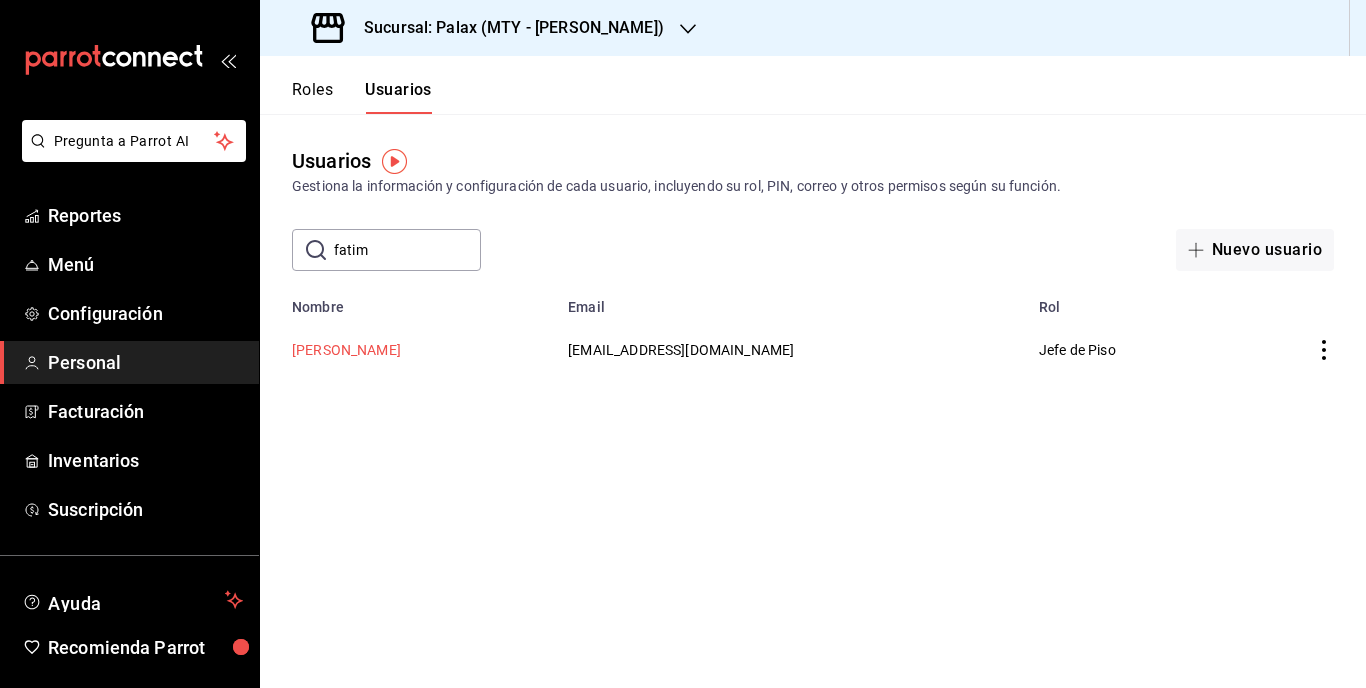 click on "[PERSON_NAME]" at bounding box center [346, 350] 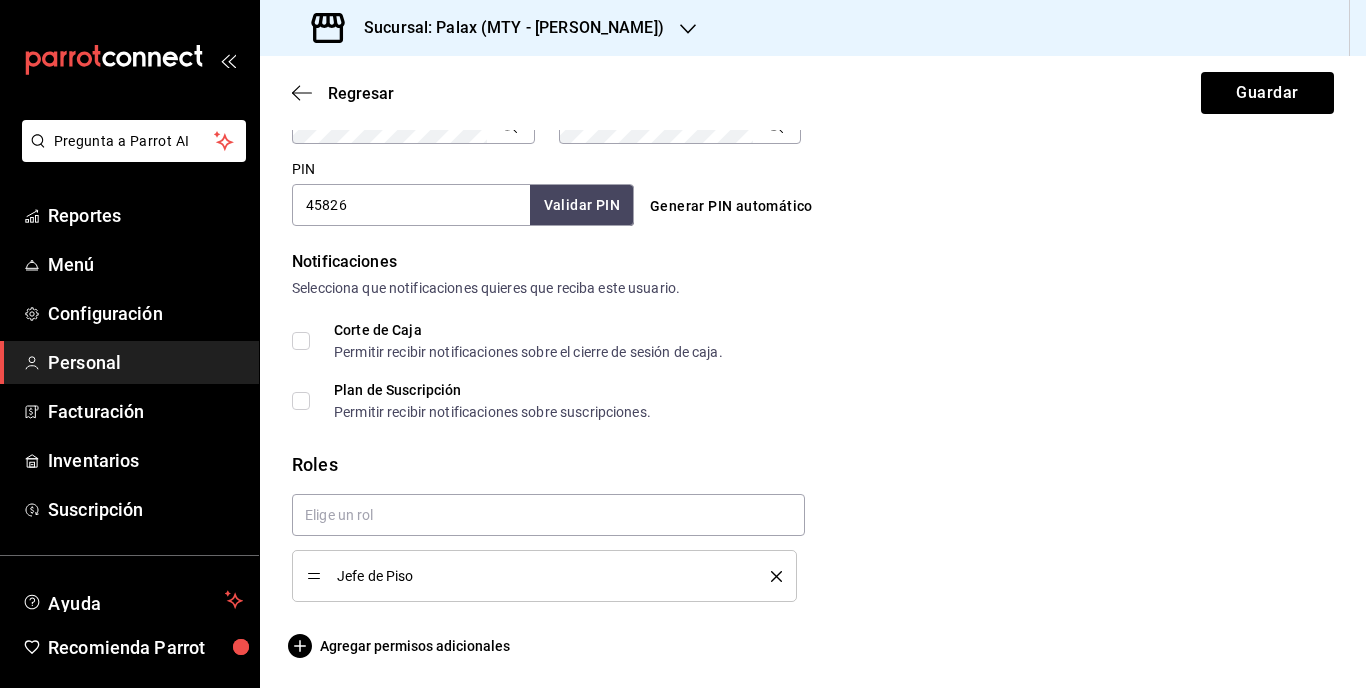 scroll, scrollTop: 916, scrollLeft: 0, axis: vertical 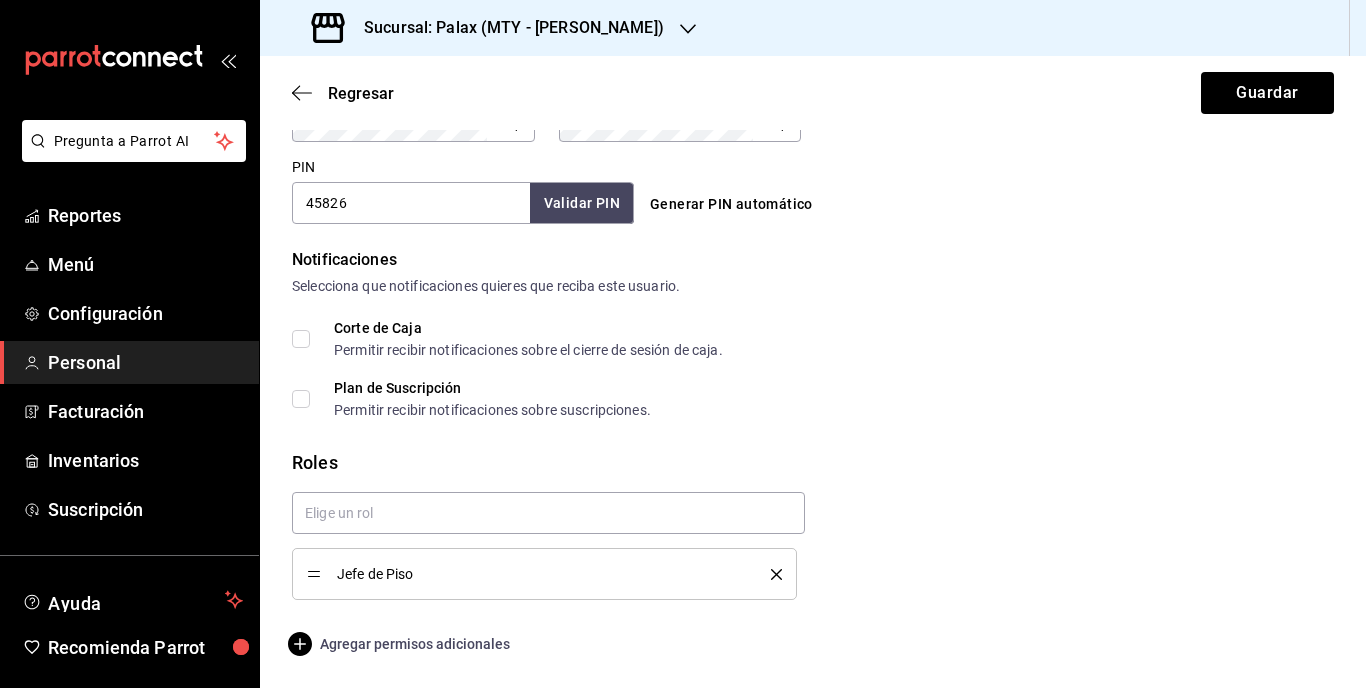 click on "Agregar permisos adicionales" at bounding box center (401, 644) 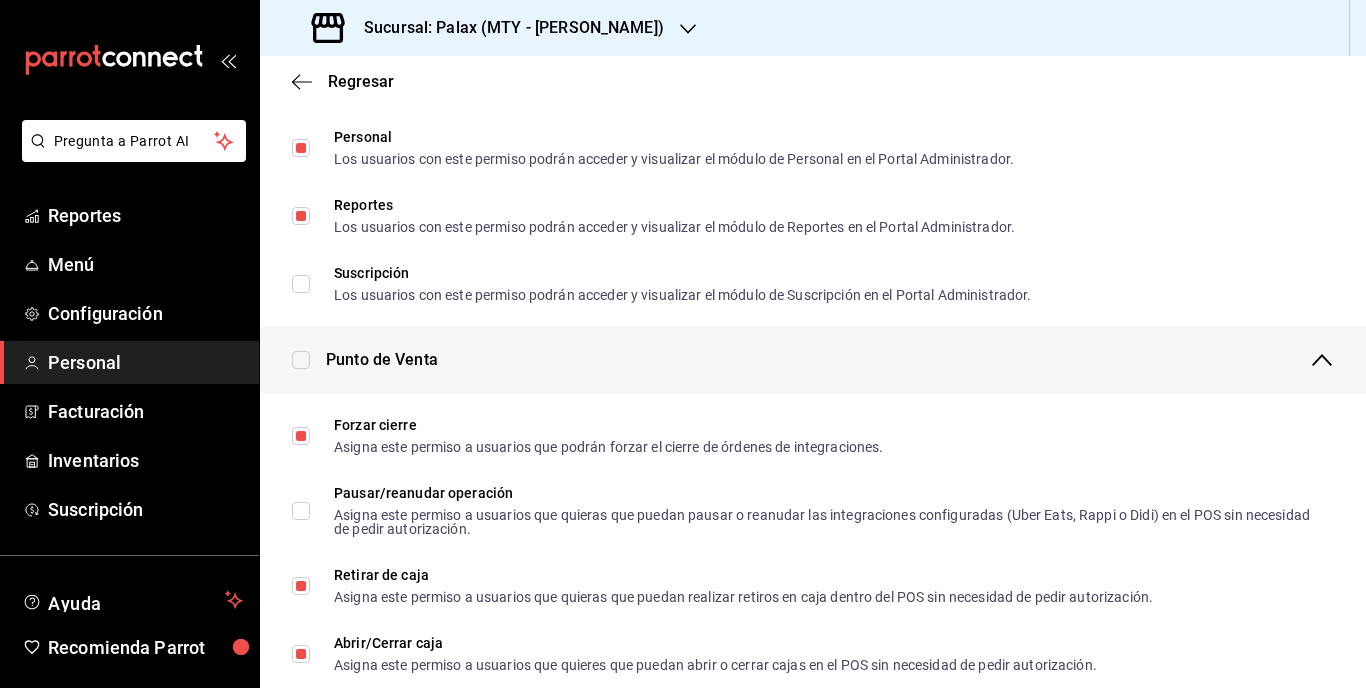 scroll, scrollTop: 1216, scrollLeft: 0, axis: vertical 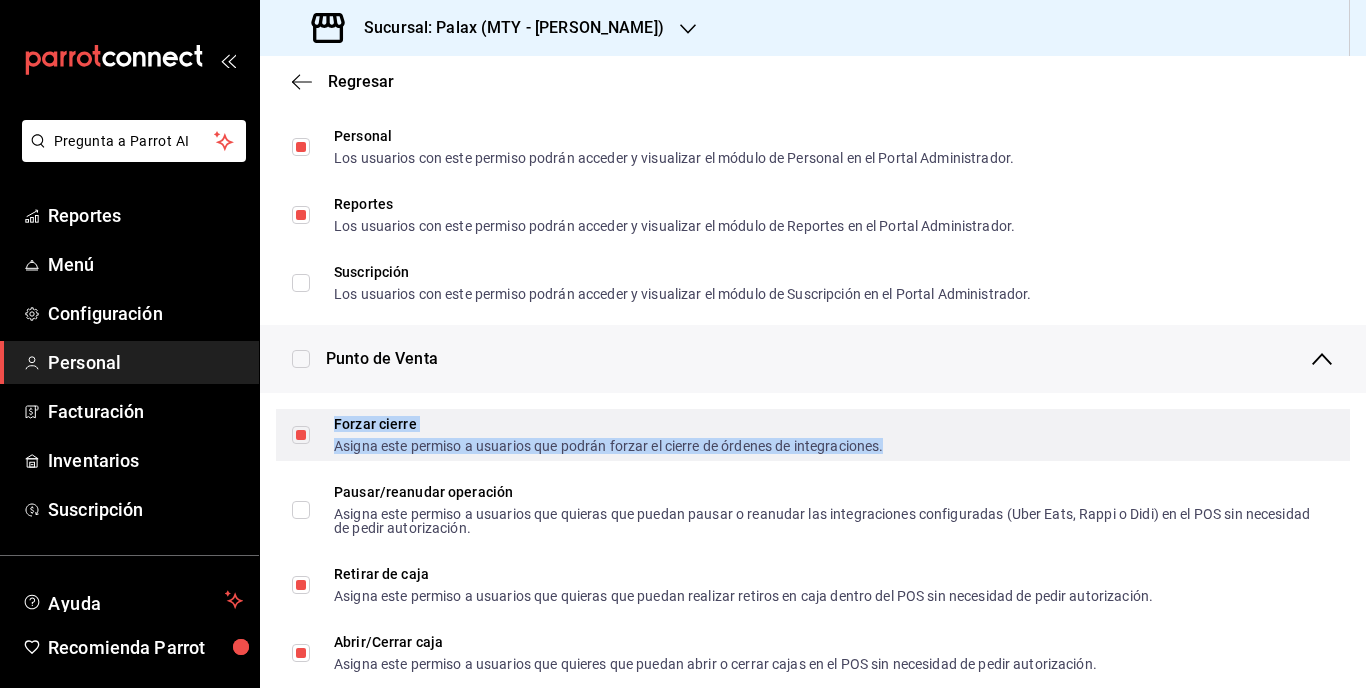 click on "Asigna este permiso a usuarios que podrán forzar el cierre de órdenes de integraciones." at bounding box center (608, 446) 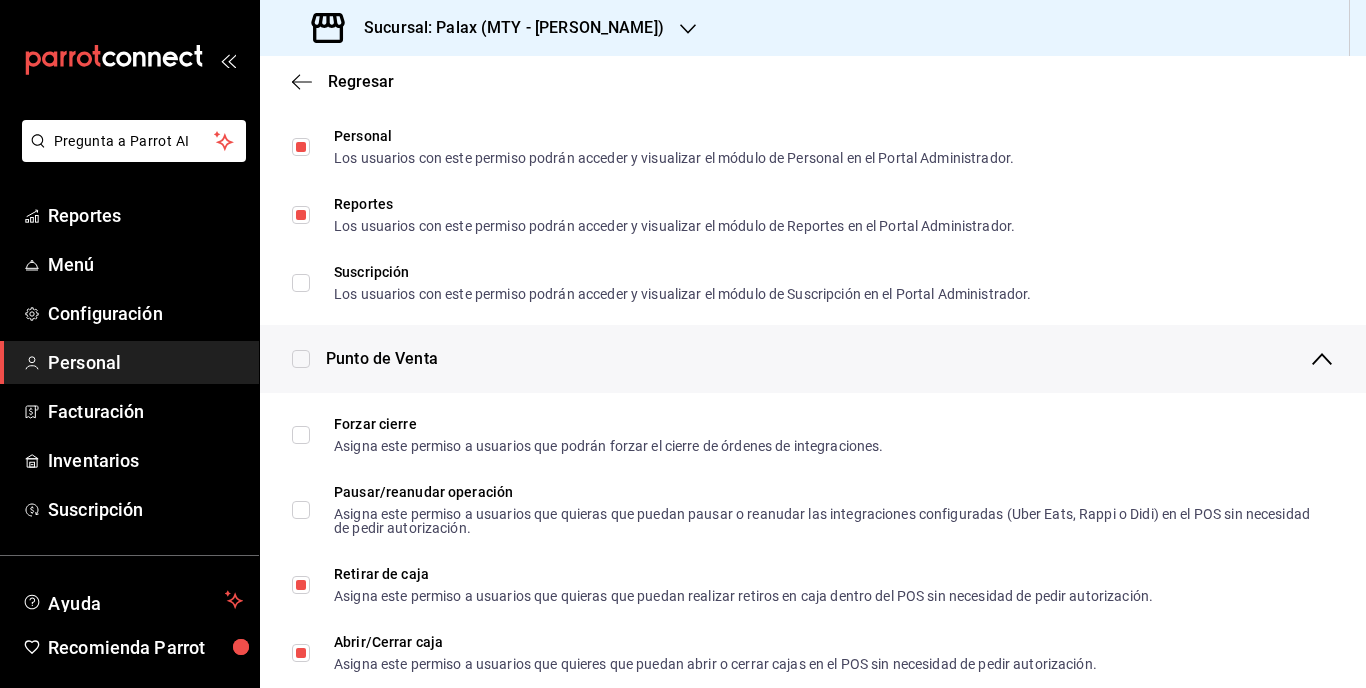 drag, startPoint x: 473, startPoint y: 444, endPoint x: 455, endPoint y: 372, distance: 74.215904 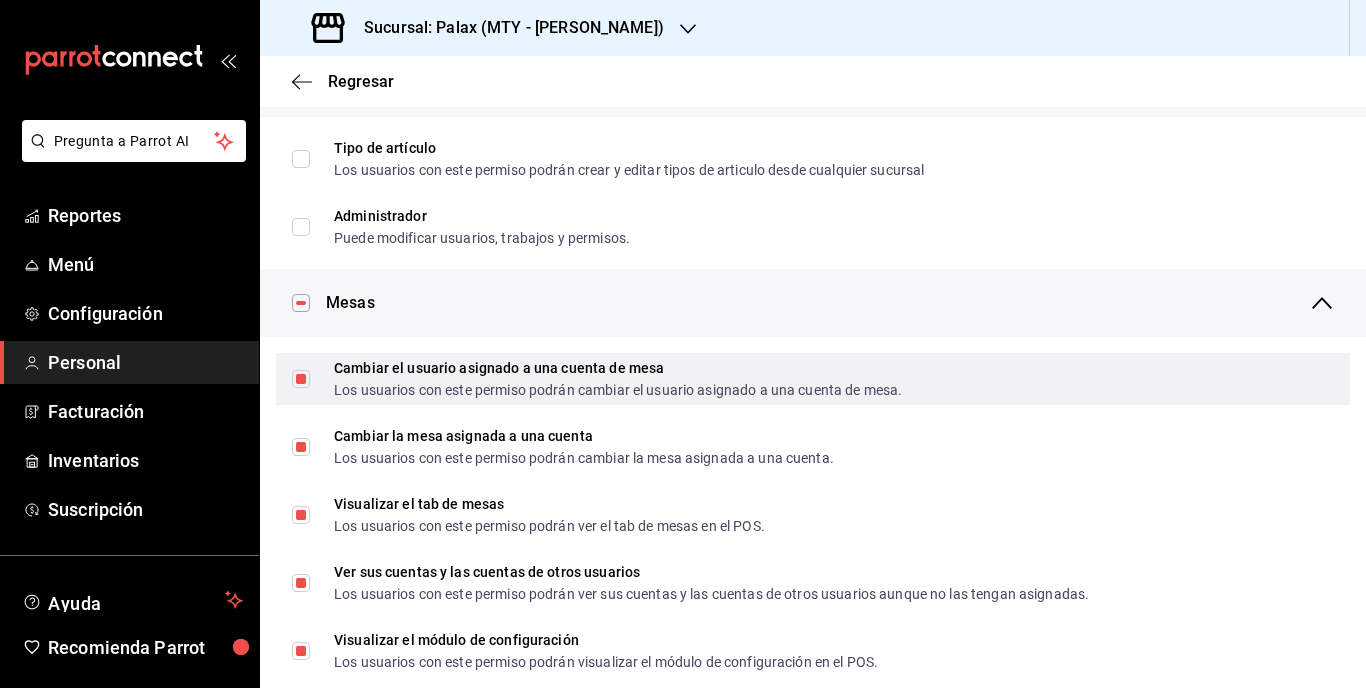 scroll, scrollTop: 0, scrollLeft: 0, axis: both 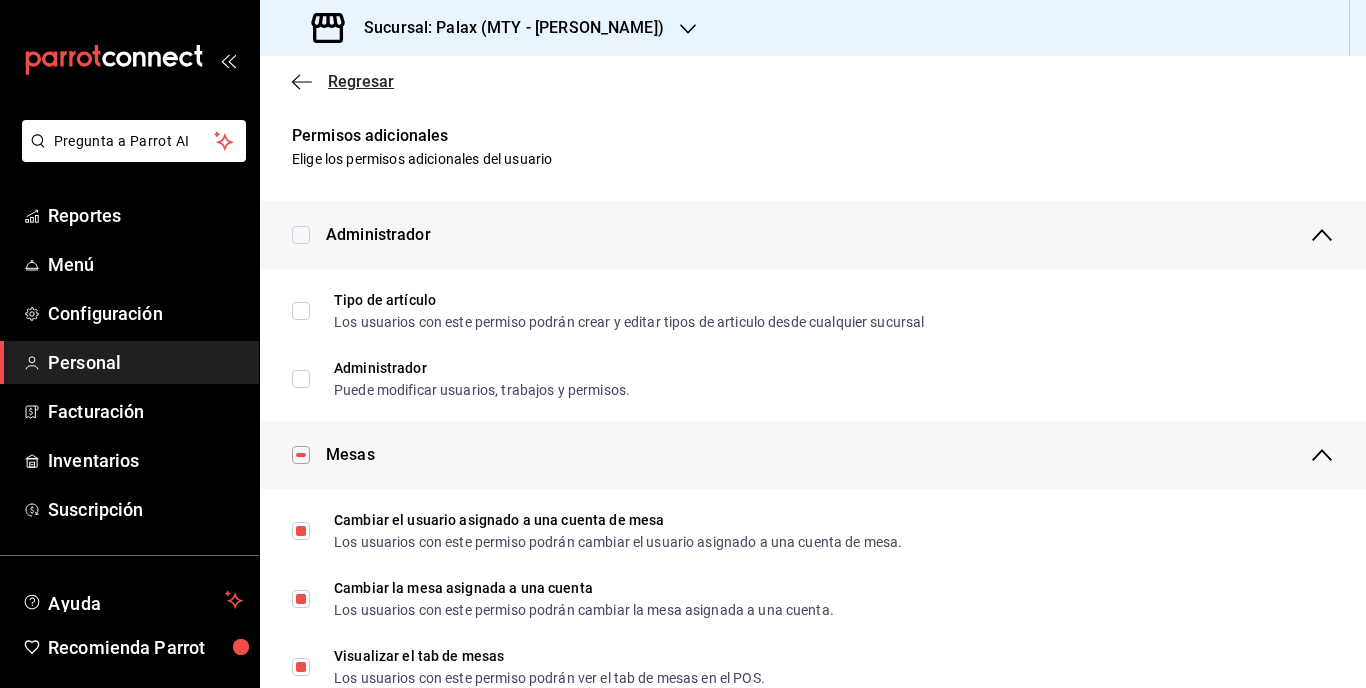 click 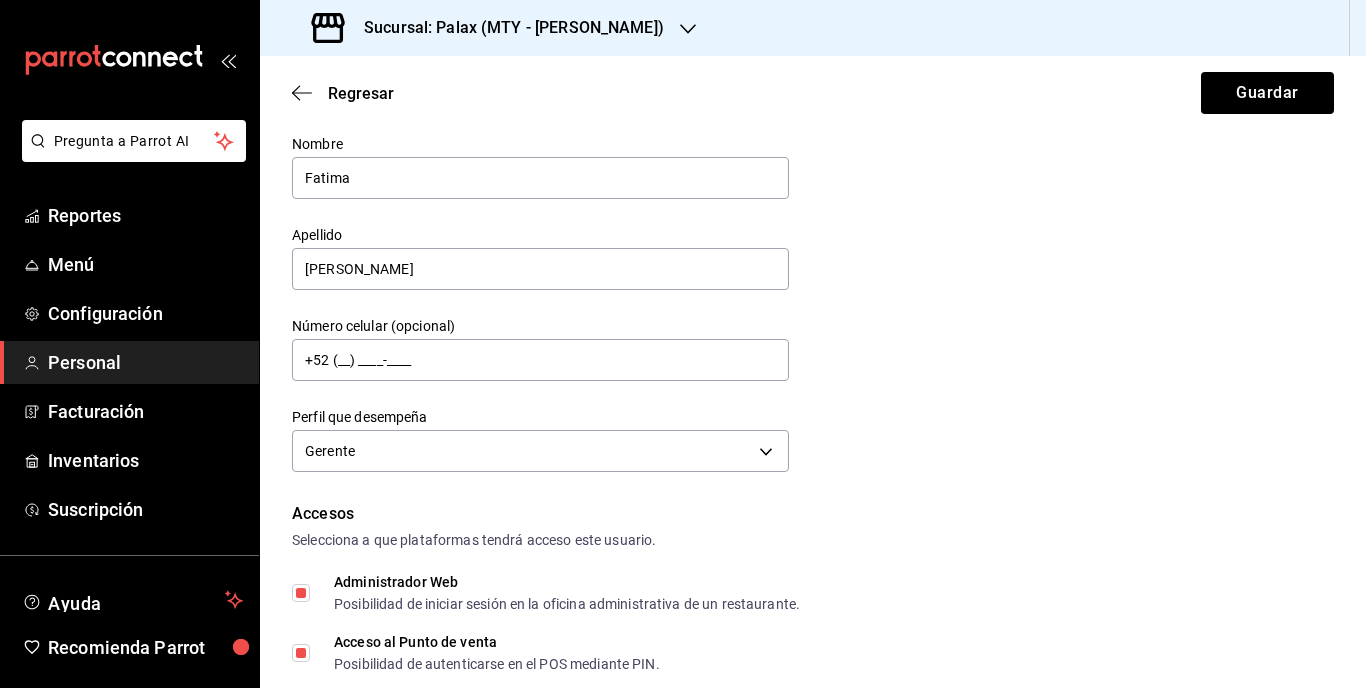 scroll, scrollTop: 300, scrollLeft: 0, axis: vertical 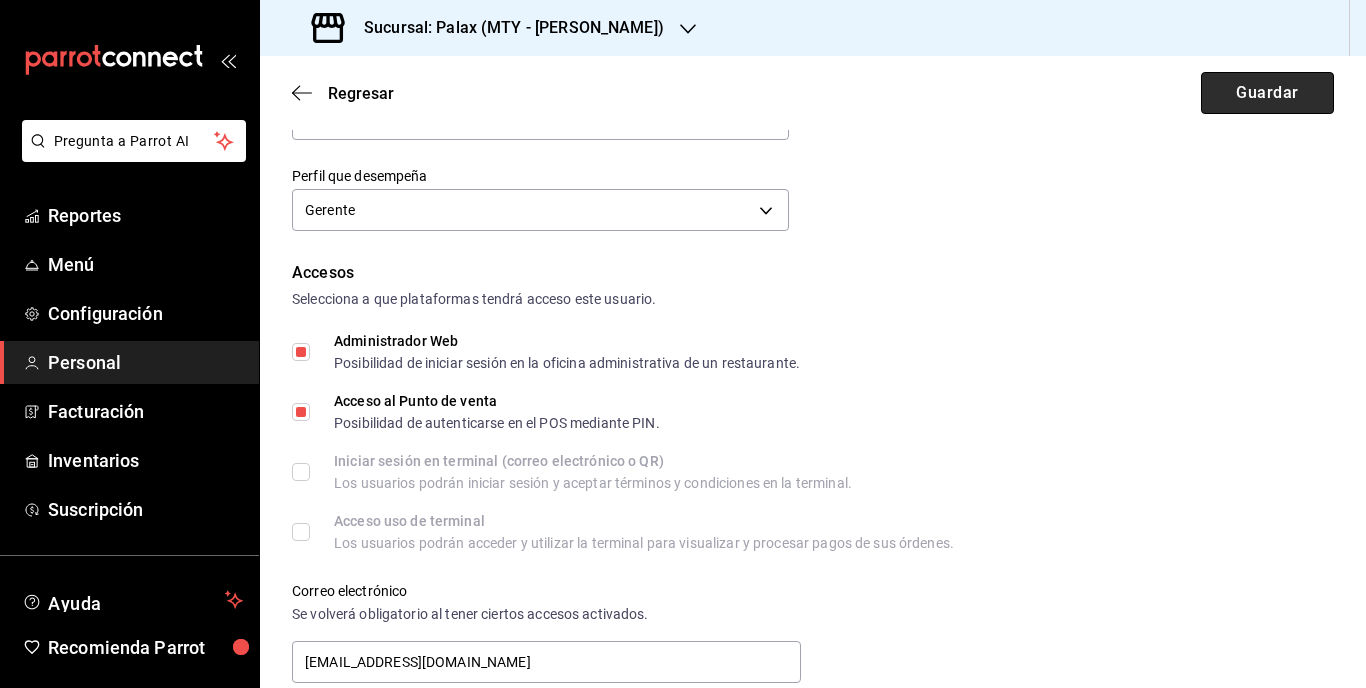 click on "Guardar" at bounding box center (1267, 93) 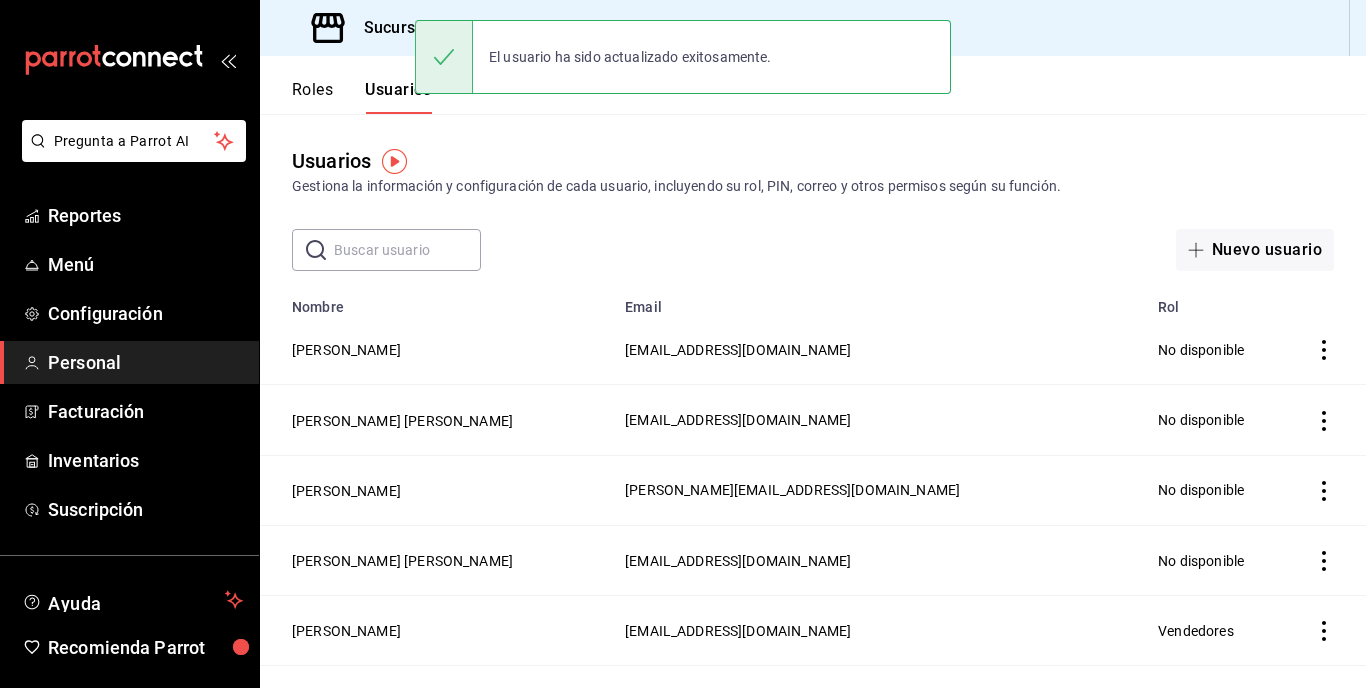 click on "Usuarios Gestiona la información y configuración de cada usuario, incluyendo su rol, PIN, correo y otros permisos según su función. ​ ​ Nuevo usuario" at bounding box center [813, 192] 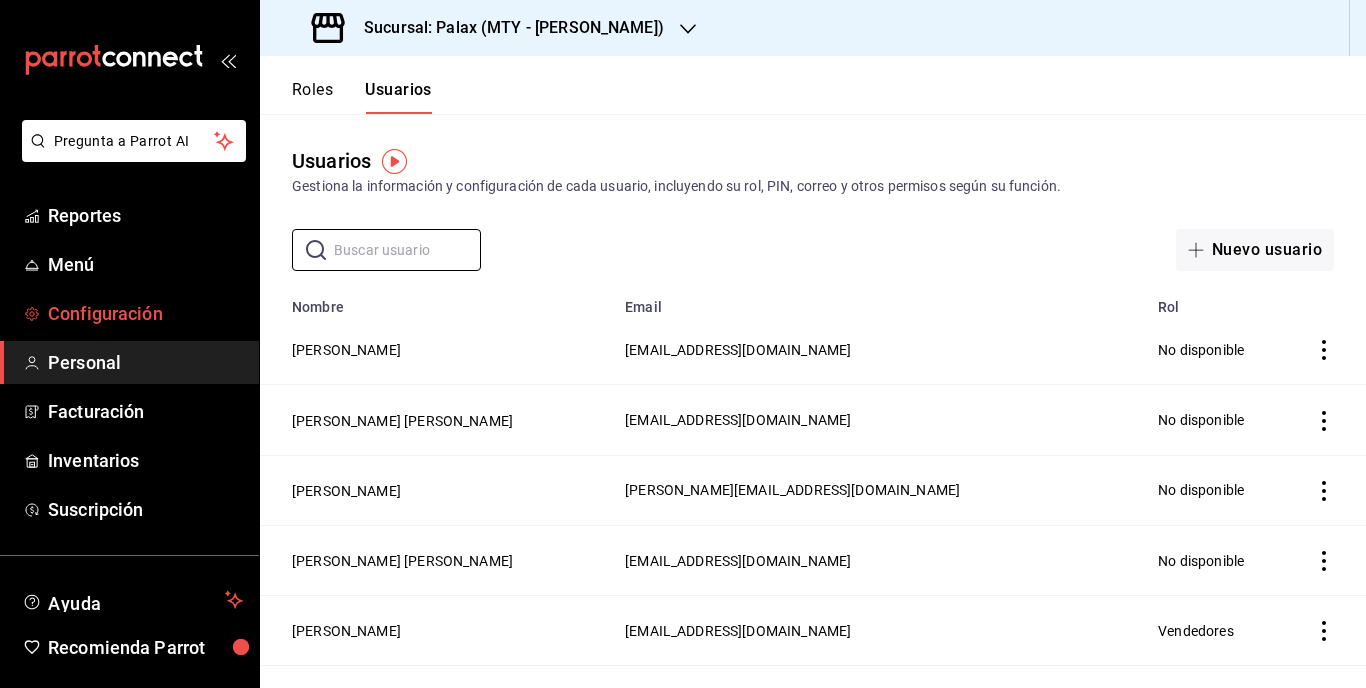 click on "Configuración" at bounding box center (145, 313) 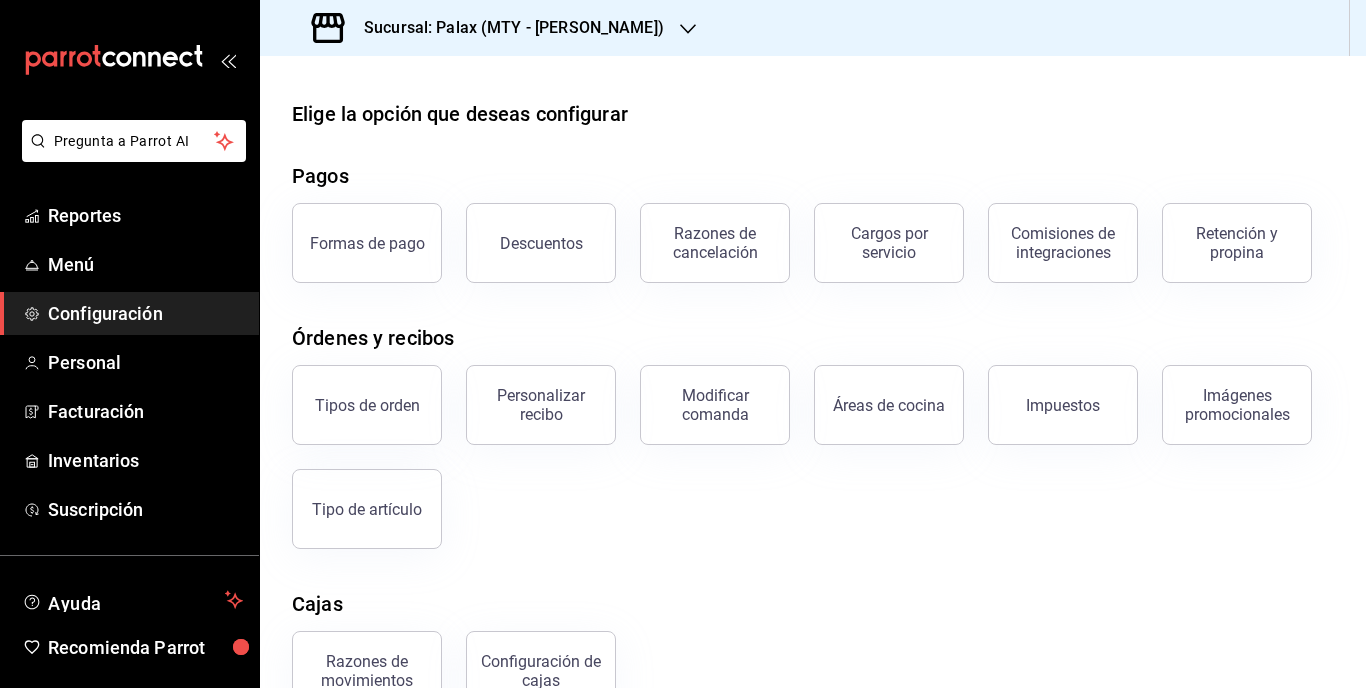 scroll, scrollTop: 0, scrollLeft: 0, axis: both 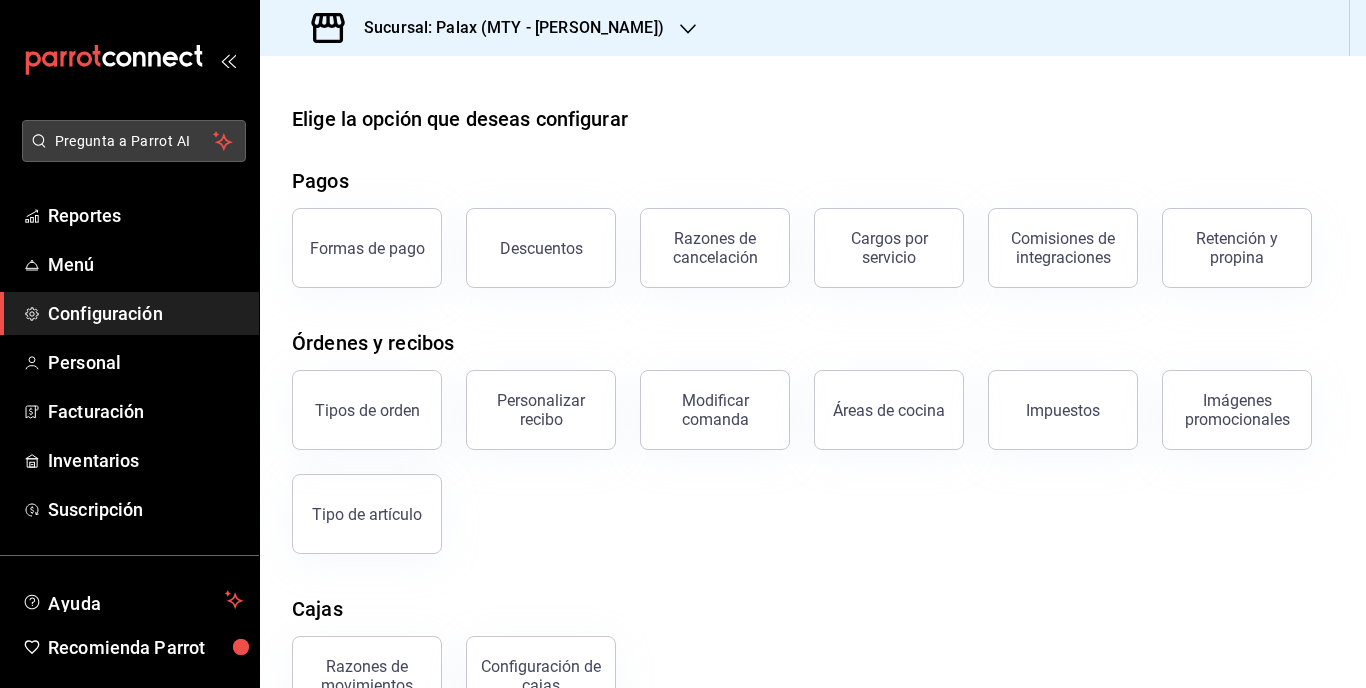 click on "Pregunta a Parrot AI" at bounding box center (134, 141) 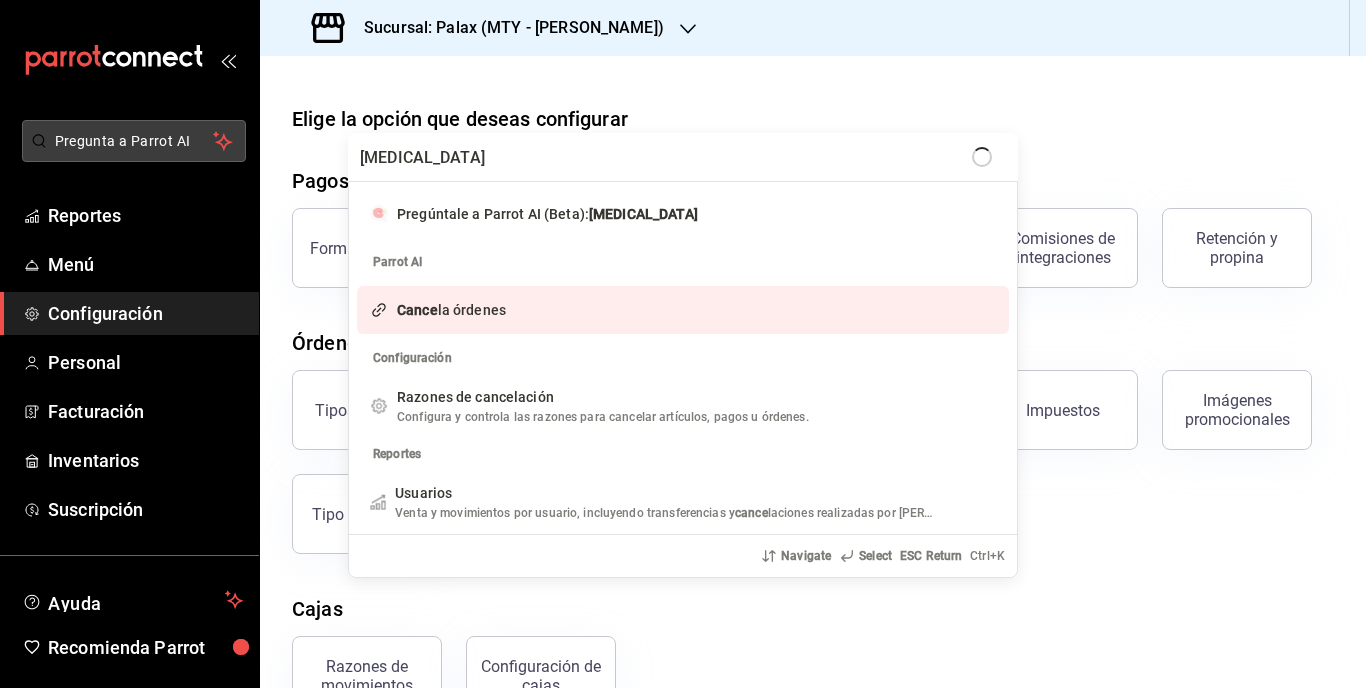 type on "cance" 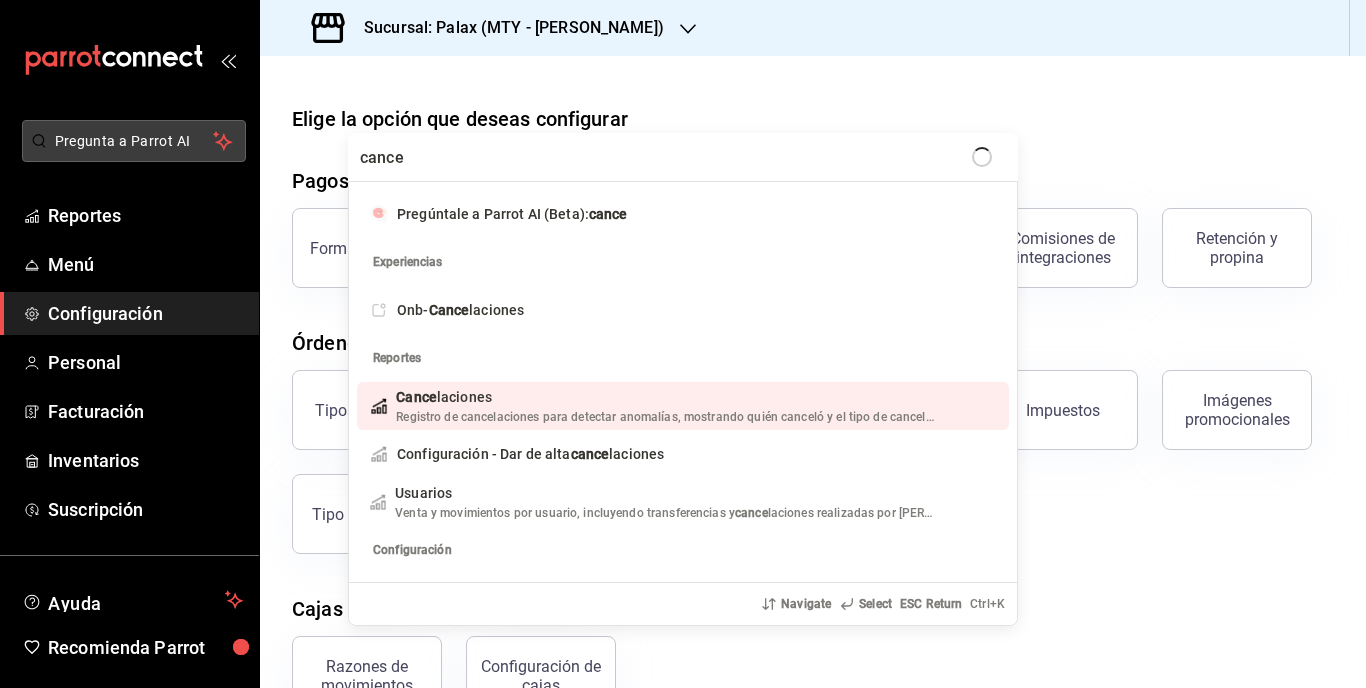 type 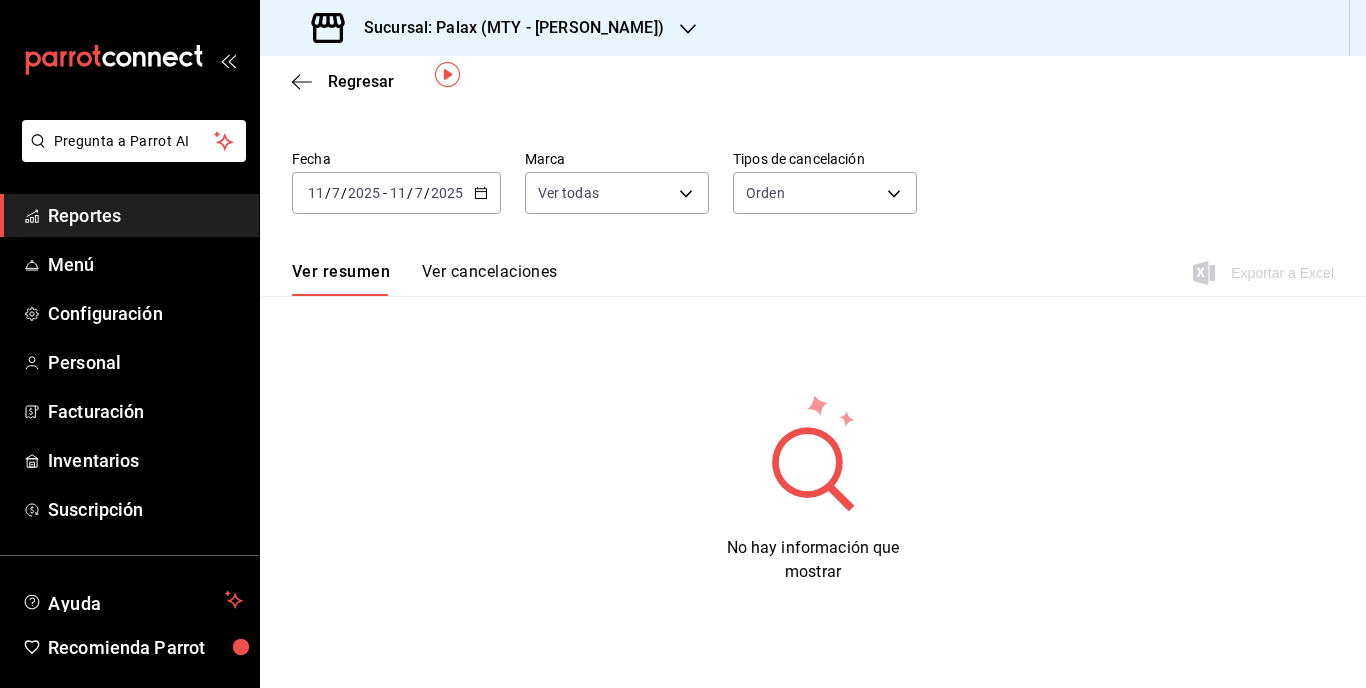 scroll, scrollTop: 67, scrollLeft: 0, axis: vertical 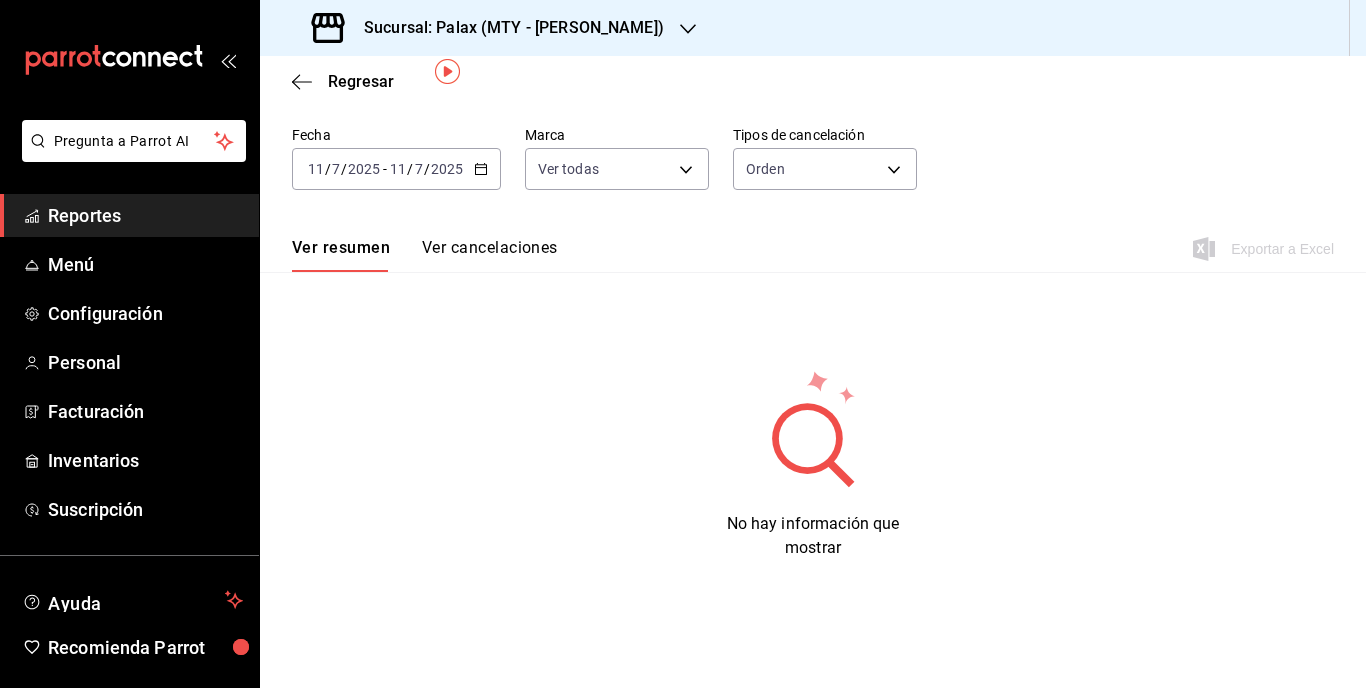 click on "Ver cancelaciones" at bounding box center [490, 255] 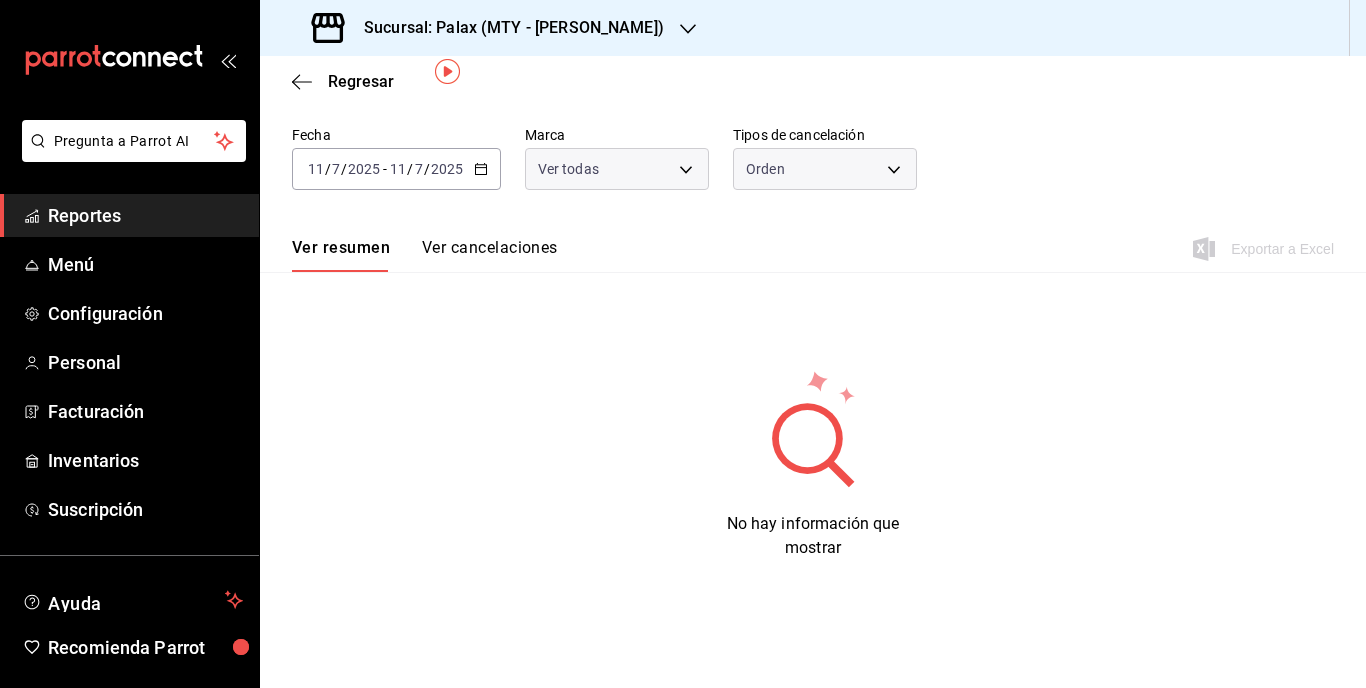 scroll, scrollTop: 0, scrollLeft: 0, axis: both 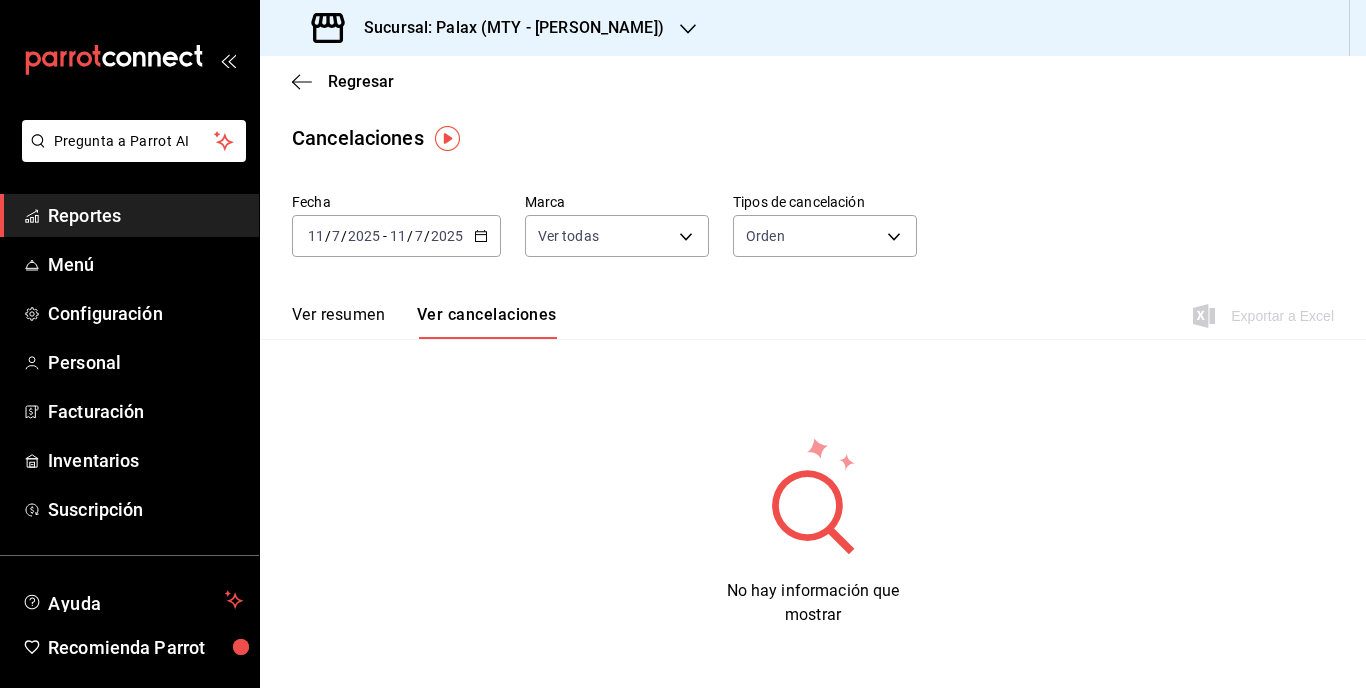 click 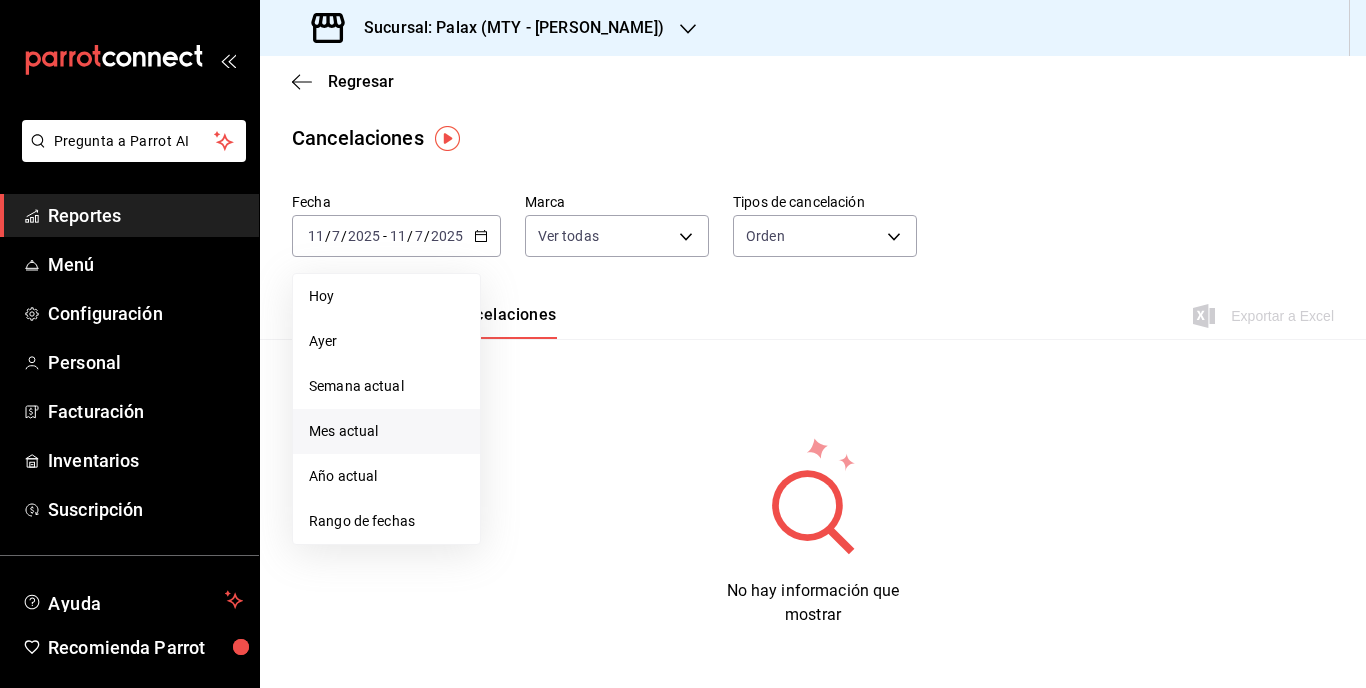 click on "Mes actual" at bounding box center [386, 431] 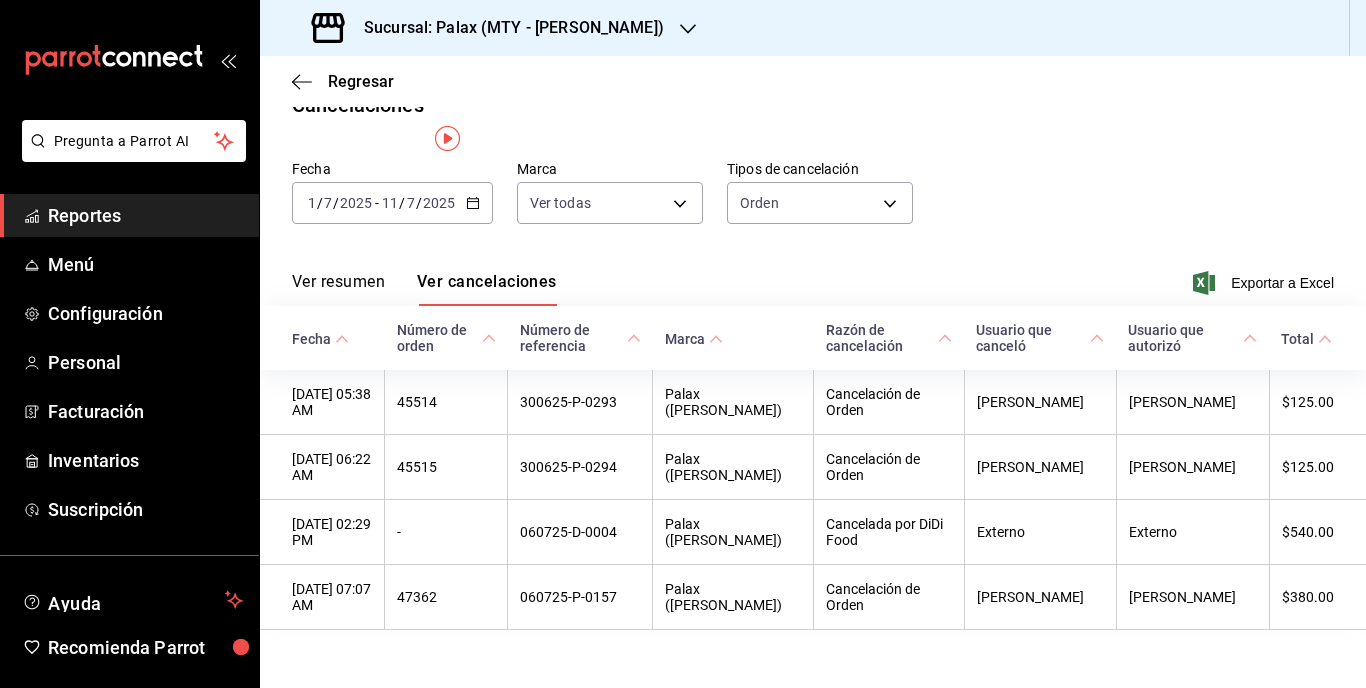 scroll, scrollTop: 65, scrollLeft: 0, axis: vertical 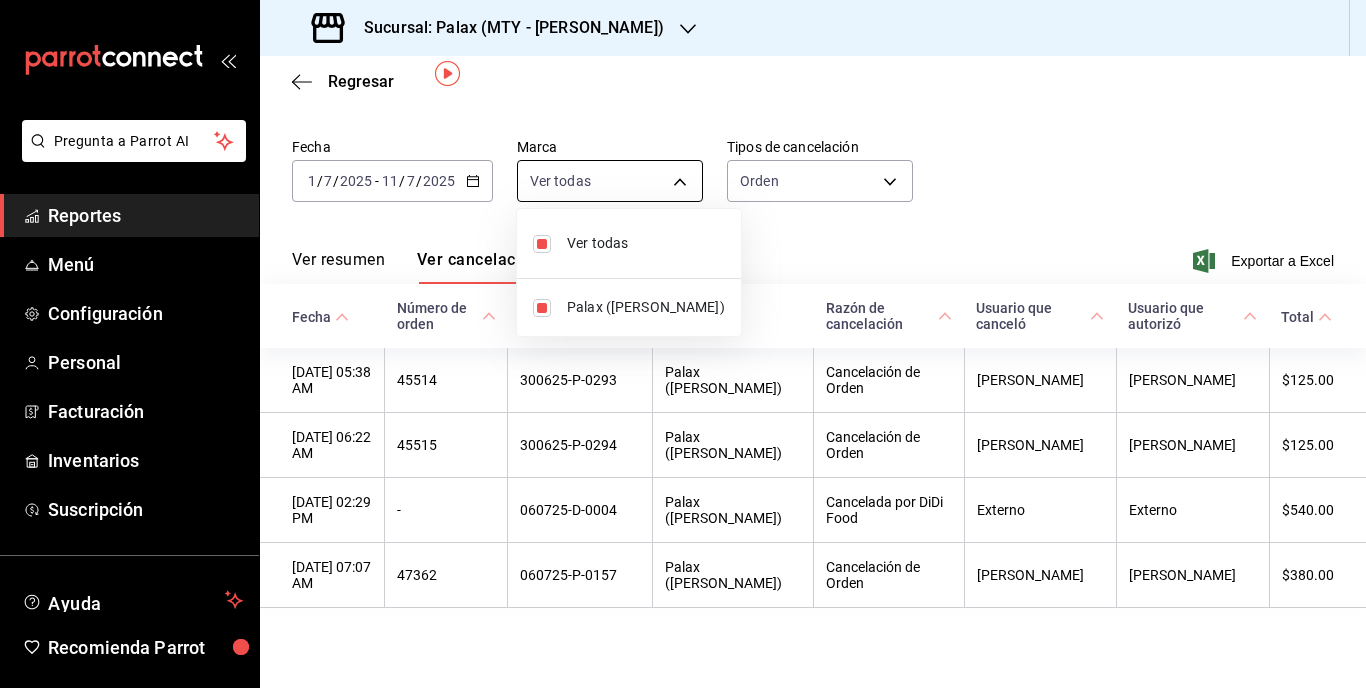 click on "Pregunta a Parrot AI Reportes   Menú   Configuración   Personal   Facturación   Inventarios   Suscripción   Ayuda Recomienda Parrot   [PERSON_NAME]   Sugerir nueva función   Sucursal: Palax (MTY - [PERSON_NAME]) Regresar Cancelaciones Fecha [DATE] [DATE] - [DATE] [DATE] Marca Ver todas [object Object] Tipos de cancelación Orden ORDER Ver resumen Ver cancelaciones Exportar a Excel Fecha Número de orden Número de referencia [PERSON_NAME] de cancelación Usuario que canceló Usuario que autorizó Total [DATE] 05:38 AM 45514 300625-P-0293 Palax ([PERSON_NAME]) Cancelación de Orden [PERSON_NAME] [PERSON_NAME] $125.00 [DATE] 06:22 AM 45515 300625-P-0294 Palax ([PERSON_NAME]) Cancelación de Orden [PERSON_NAME] [PERSON_NAME] $125.00 [DATE] 02:29 PM - 060725-D-0004 Palax ([PERSON_NAME]) Cancelada por DiDi Food Externo Externo $540.00 [DATE] 07:07 AM 47362 060725-P-0157 Palax ([PERSON_NAME]) Cancelación de Orden [PERSON_NAME] [PERSON_NAME] [PERSON_NAME] $380.00 Ver video tutorial" at bounding box center (683, 344) 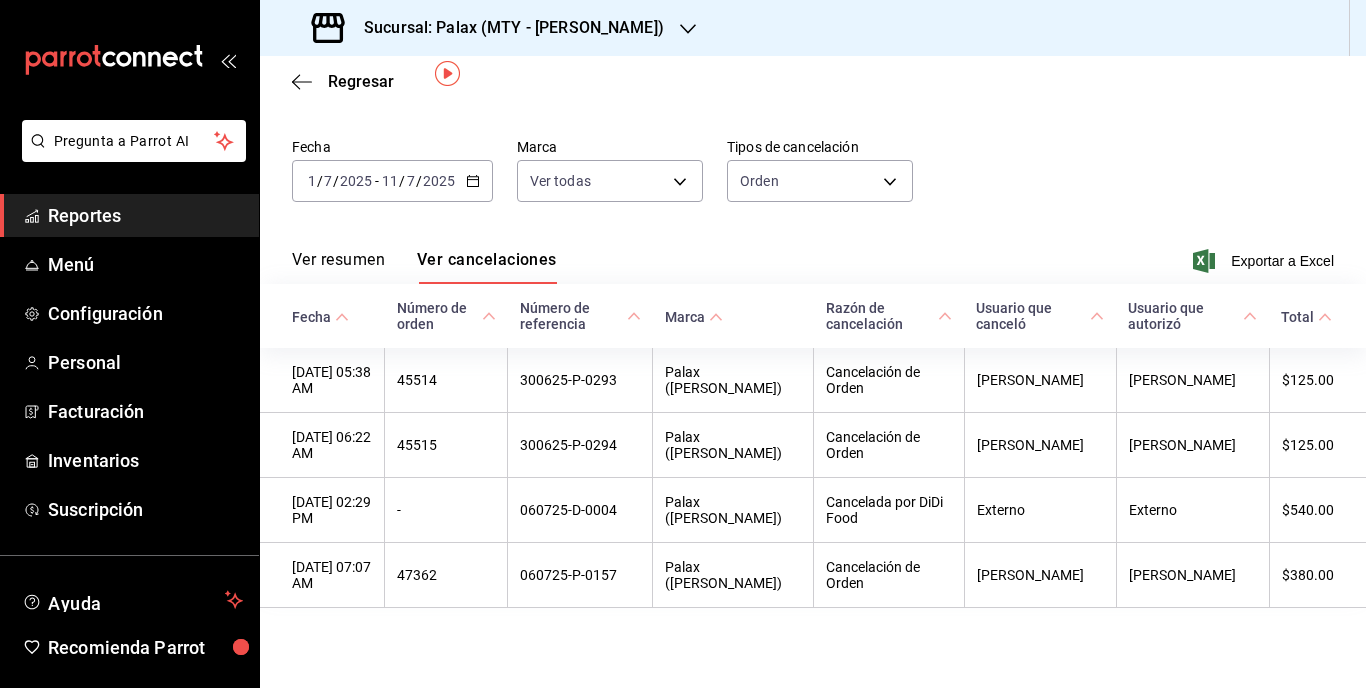 click on "Orden ORDER" at bounding box center [820, 177] 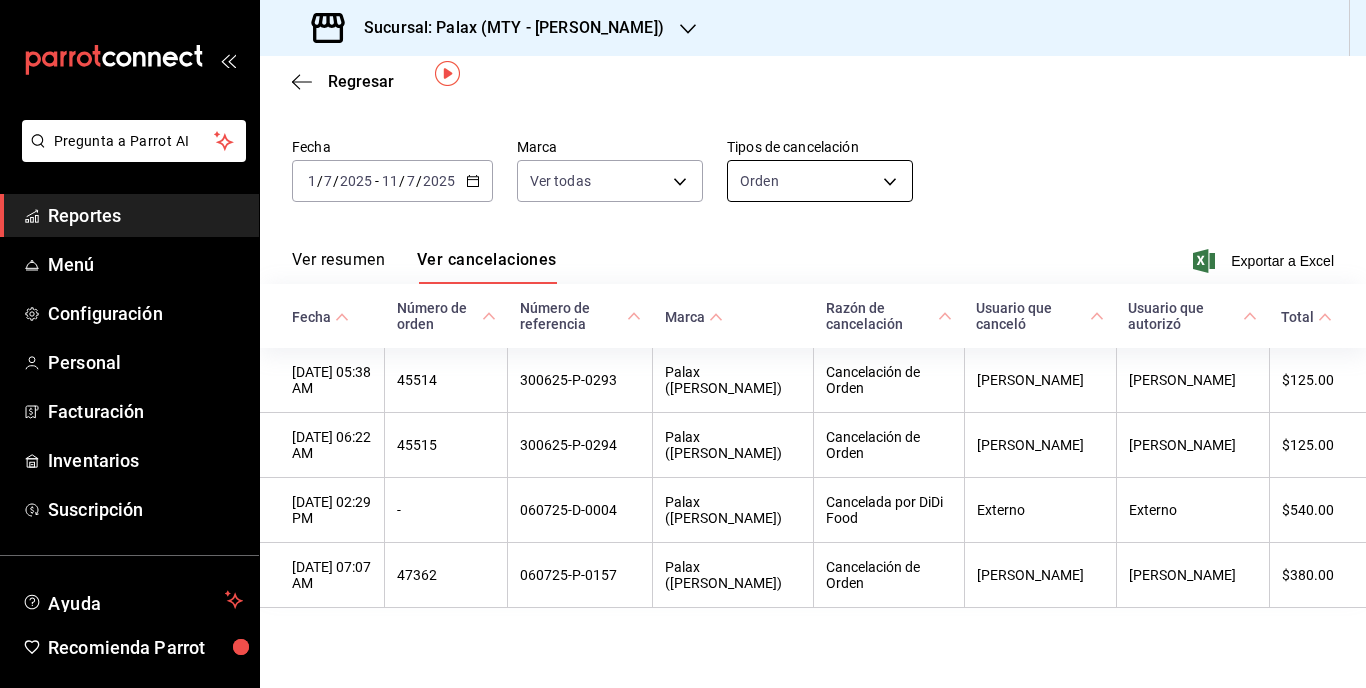 click on "Pregunta a Parrot AI Reportes   Menú   Configuración   Personal   Facturación   Inventarios   Suscripción   Ayuda Recomienda Parrot   [PERSON_NAME]   Sugerir nueva función   Sucursal: Palax (MTY - [PERSON_NAME]) Regresar Cancelaciones Fecha [DATE] [DATE] - [DATE] [DATE] Marca Ver todas [object Object] Tipos de cancelación Orden ORDER Ver resumen Ver cancelaciones Exportar a Excel Fecha Número de orden Número de referencia [PERSON_NAME] de cancelación Usuario que canceló Usuario que autorizó Total [DATE] 05:38 AM 45514 300625-P-0293 Palax ([PERSON_NAME]) Cancelación de Orden [PERSON_NAME] [PERSON_NAME] $125.00 [DATE] 06:22 AM 45515 300625-P-0294 Palax ([PERSON_NAME]) Cancelación de Orden [PERSON_NAME] [PERSON_NAME] $125.00 [DATE] 02:29 PM - 060725-D-0004 Palax ([PERSON_NAME]) Cancelada por DiDi Food Externo Externo $540.00 [DATE] 07:07 AM 47362 060725-P-0157 Palax ([PERSON_NAME]) Cancelación de Orden [PERSON_NAME] [PERSON_NAME] [PERSON_NAME] $380.00 Ver video tutorial" at bounding box center [683, 344] 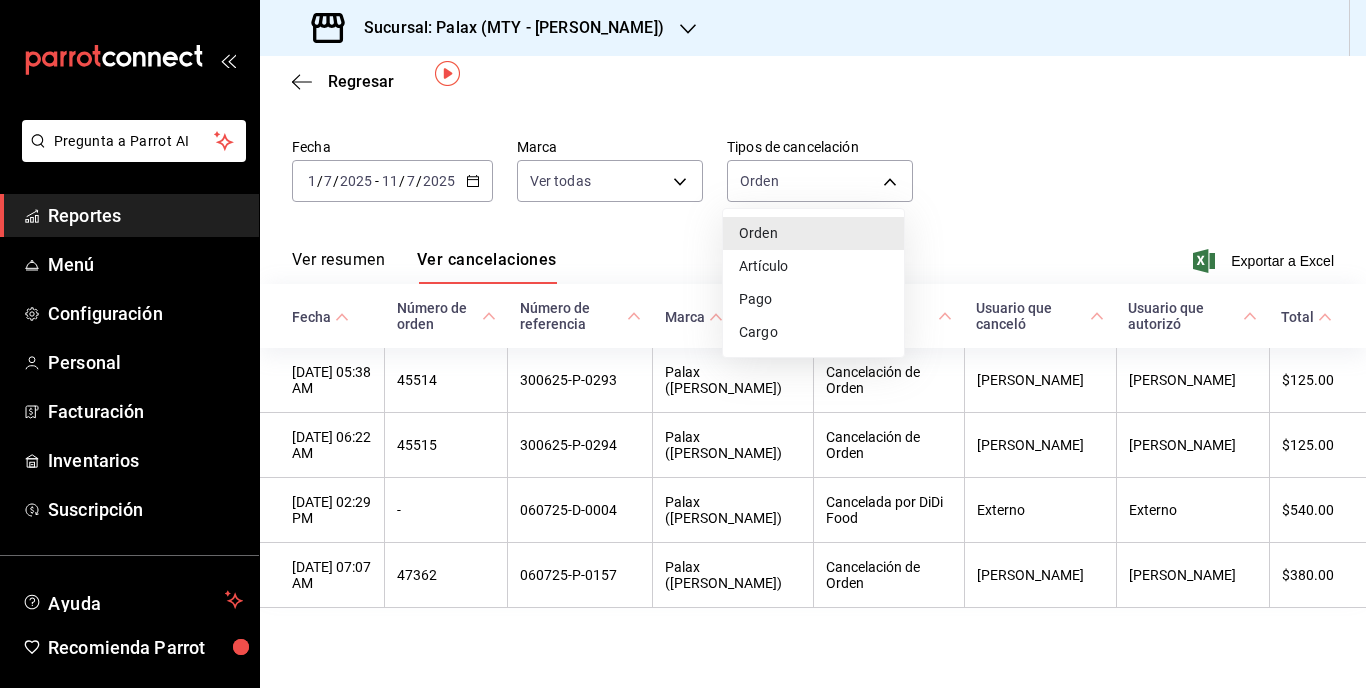 click on "Artículo" at bounding box center [813, 266] 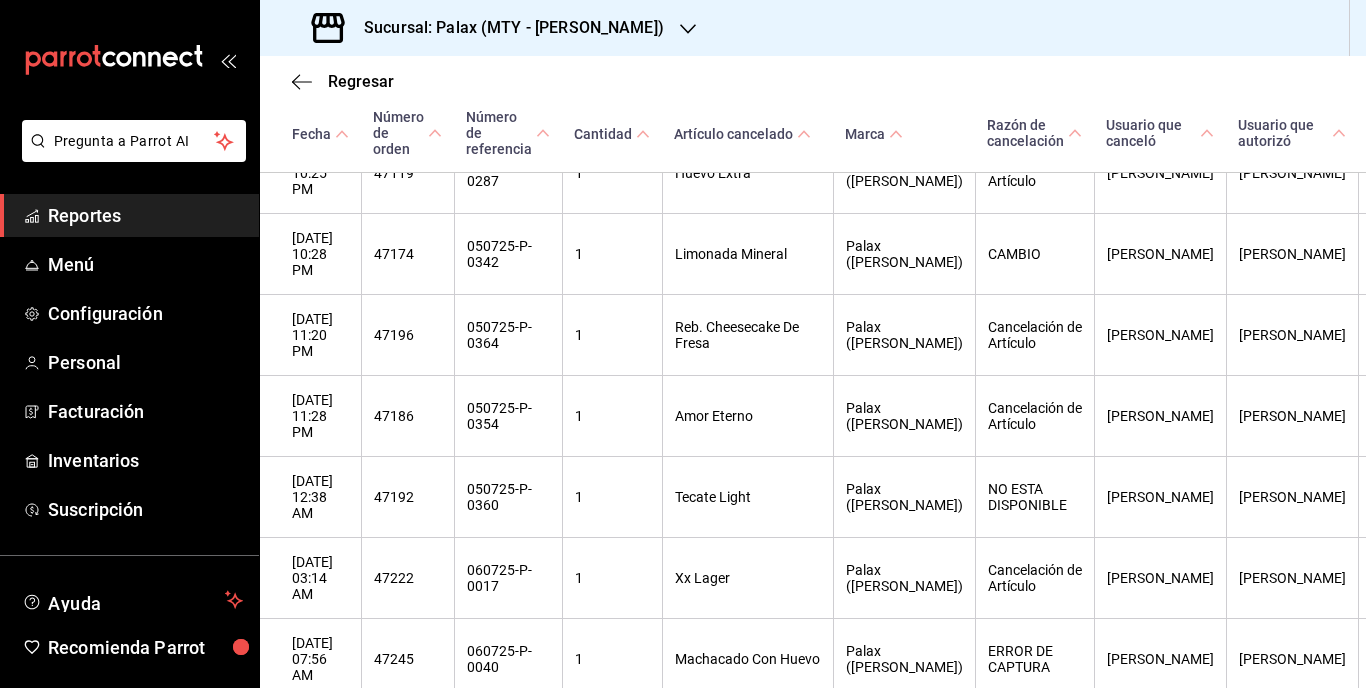 scroll, scrollTop: 12835, scrollLeft: 0, axis: vertical 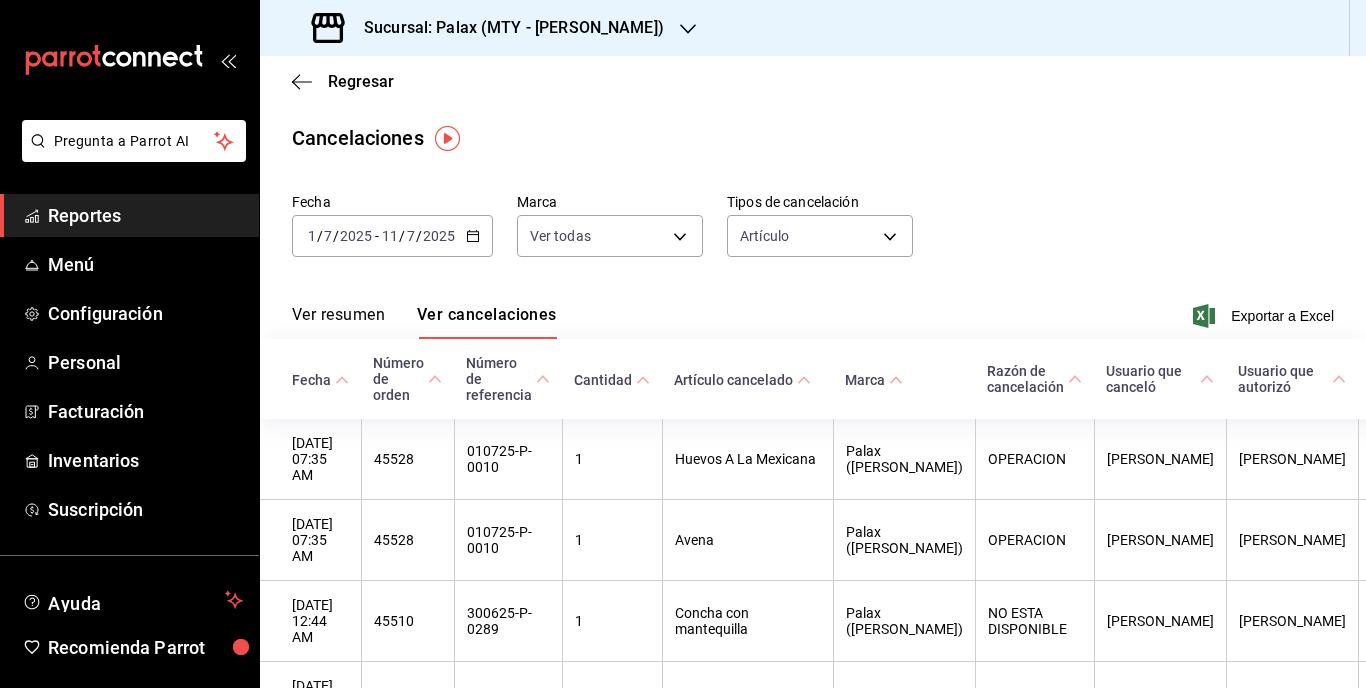 click on "1" at bounding box center (312, 236) 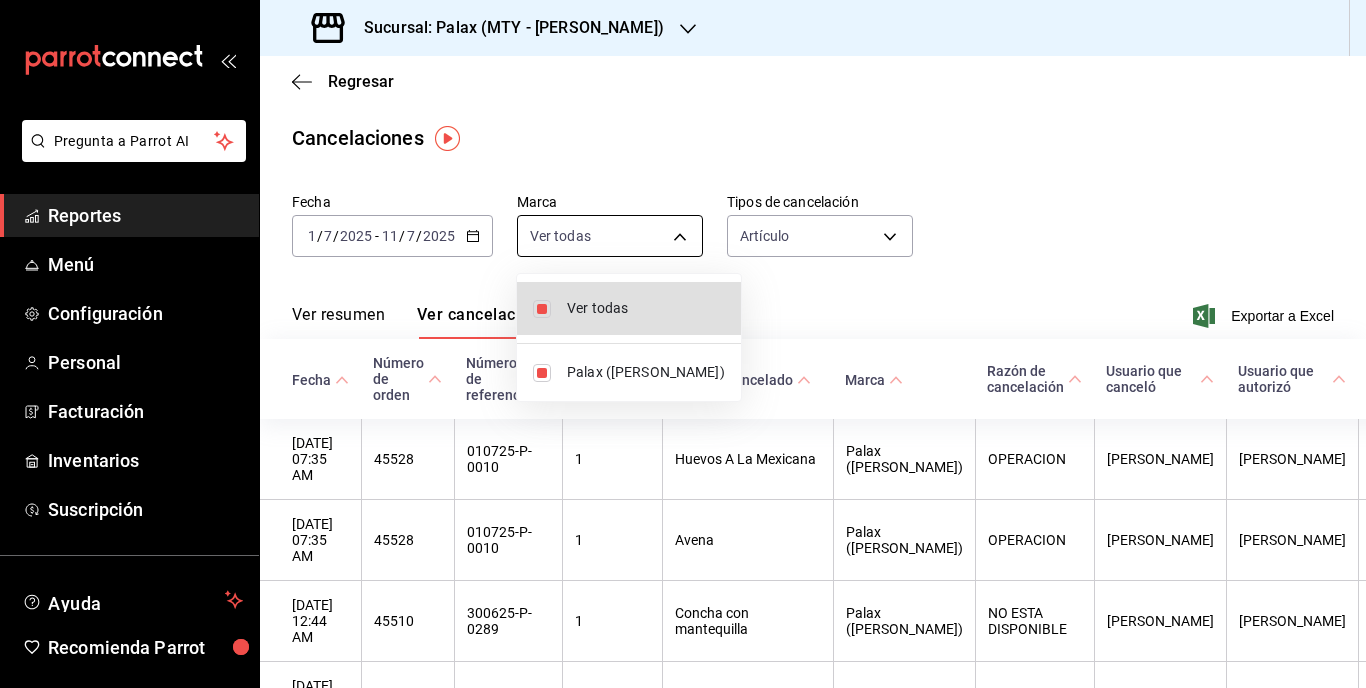 click on "Pregunta a Parrot AI Reportes   Menú   Configuración   Personal   Facturación   Inventarios   Suscripción   Ayuda Recomienda Parrot   [PERSON_NAME]   Sugerir nueva función   Sucursal: Palax (MTY - [PERSON_NAME]) Regresar Cancelaciones Fecha [DATE] [DATE] - [DATE] [DATE] Marca Ver todas [object Object] Tipos de cancelación Artículo ORDER_ITEM Ver resumen Ver cancelaciones Exportar a Excel Fecha Número de orden Número de referencia Cantidad Artículo cancelado [PERSON_NAME] de cancelación Usuario que canceló Usuario que autorizó Total [DATE] 07:35 AM 45528 010725-P-0010 1 Huevos A La Mexicana Palax ([PERSON_NAME]) OPERACION [PERSON_NAME] [PERSON_NAME] $131.00 [DATE] 07:35 AM 45528 010725-P-0010 1 Avena Palax ([PERSON_NAME]) OPERACION [PERSON_NAME] [PERSON_NAME] $98.00 [DATE] 12:44 AM 45510 300625-P-0289 1 Concha con mantequilla Palax ([PERSON_NAME]) NO ESTA DISPONIBLE [PERSON_NAME] [PERSON_NAME] $49.00 [DATE] 01:25 AM 45519 010725-P-0001 1 Caldo Tlalpeno $150.00 1" at bounding box center [683, 344] 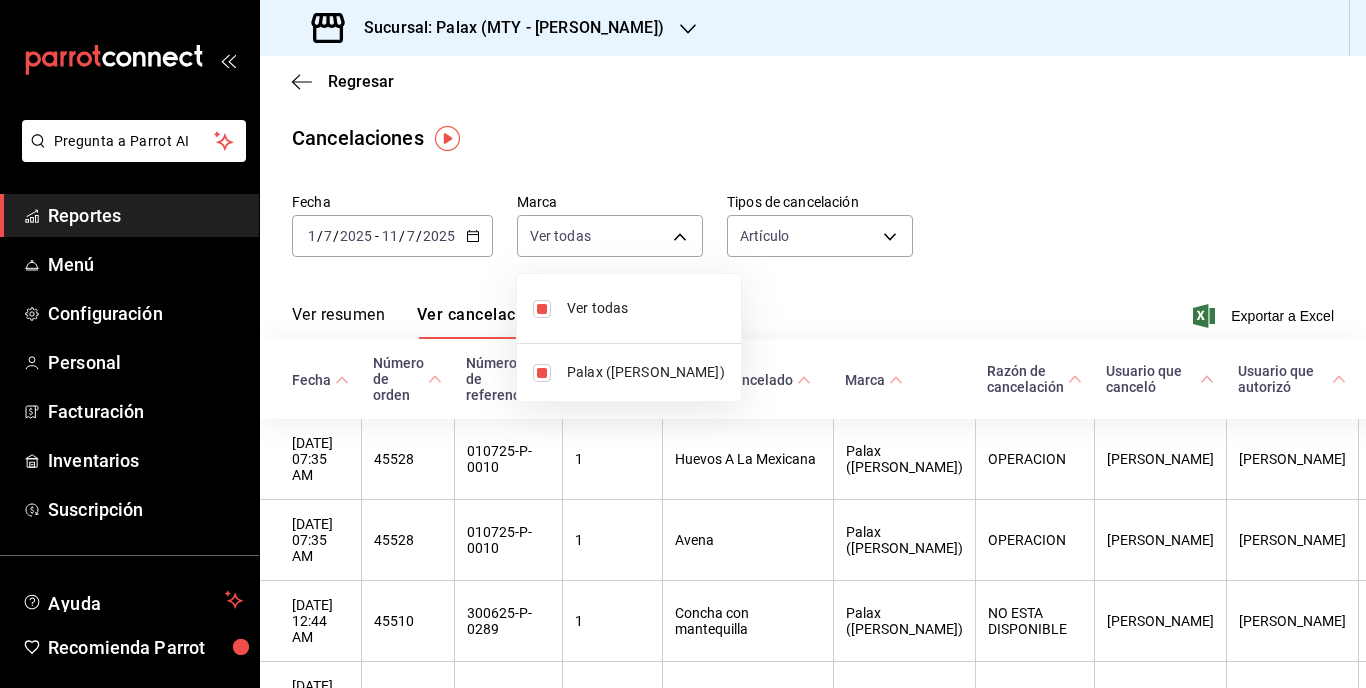 click at bounding box center (683, 344) 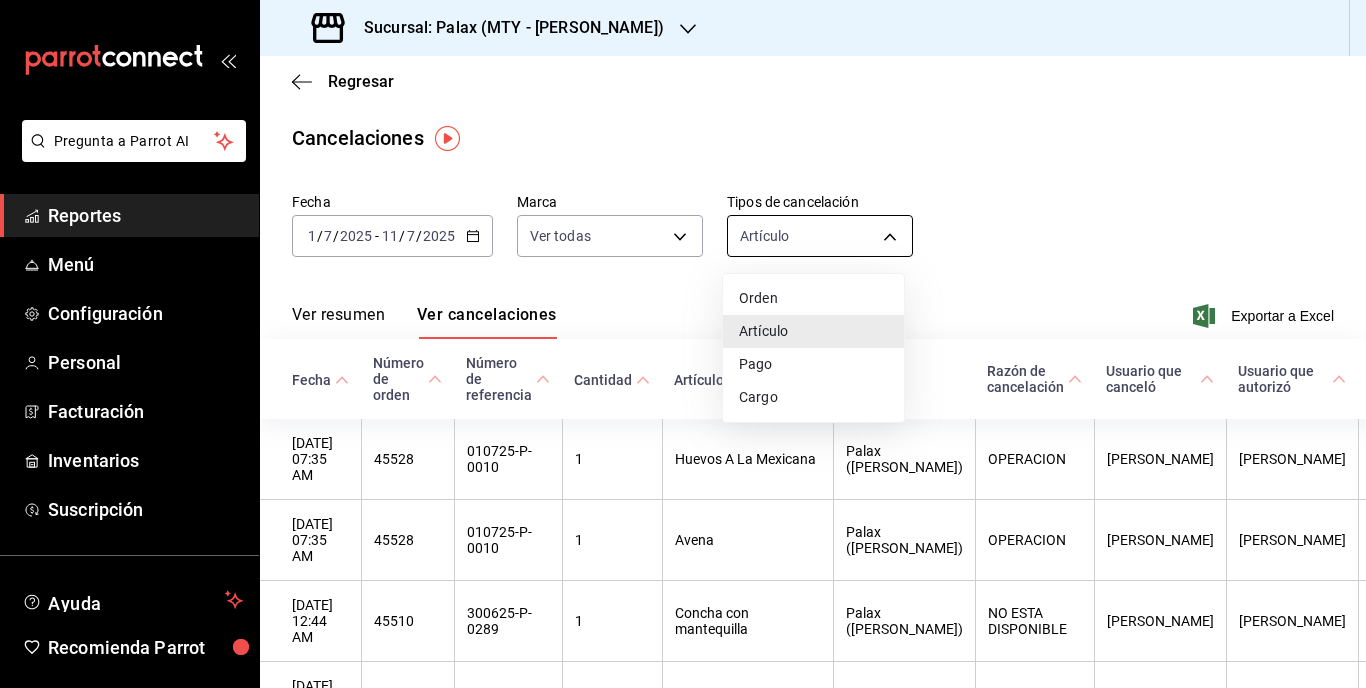click on "Pregunta a Parrot AI Reportes   Menú   Configuración   Personal   Facturación   Inventarios   Suscripción   Ayuda Recomienda Parrot   [PERSON_NAME]   Sugerir nueva función   Sucursal: Palax (MTY - [PERSON_NAME]) Regresar Cancelaciones Fecha [DATE] [DATE] - [DATE] [DATE] Marca Ver todas [object Object] Tipos de cancelación Artículo ORDER_ITEM Ver resumen Ver cancelaciones Exportar a Excel Fecha Número de orden Número de referencia Cantidad Artículo cancelado [PERSON_NAME] de cancelación Usuario que canceló Usuario que autorizó Total [DATE] 07:35 AM 45528 010725-P-0010 1 Huevos A La Mexicana Palax ([PERSON_NAME]) OPERACION [PERSON_NAME] [PERSON_NAME] $131.00 [DATE] 07:35 AM 45528 010725-P-0010 1 Avena Palax ([PERSON_NAME]) OPERACION [PERSON_NAME] [PERSON_NAME] $98.00 [DATE] 12:44 AM 45510 300625-P-0289 1 Concha con mantequilla Palax ([PERSON_NAME]) NO ESTA DISPONIBLE [PERSON_NAME] [PERSON_NAME] $49.00 [DATE] 01:25 AM 45519 010725-P-0001 1 Caldo Tlalpeno $150.00 1" at bounding box center (683, 344) 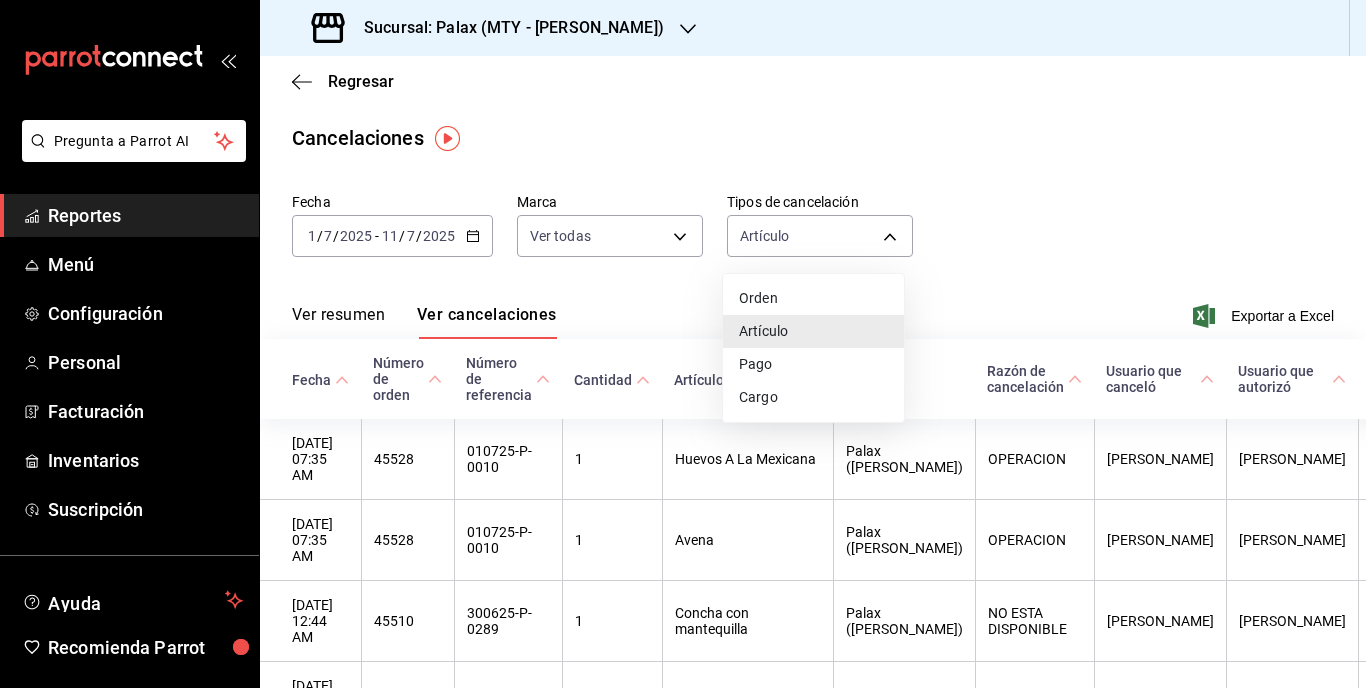 click at bounding box center [683, 344] 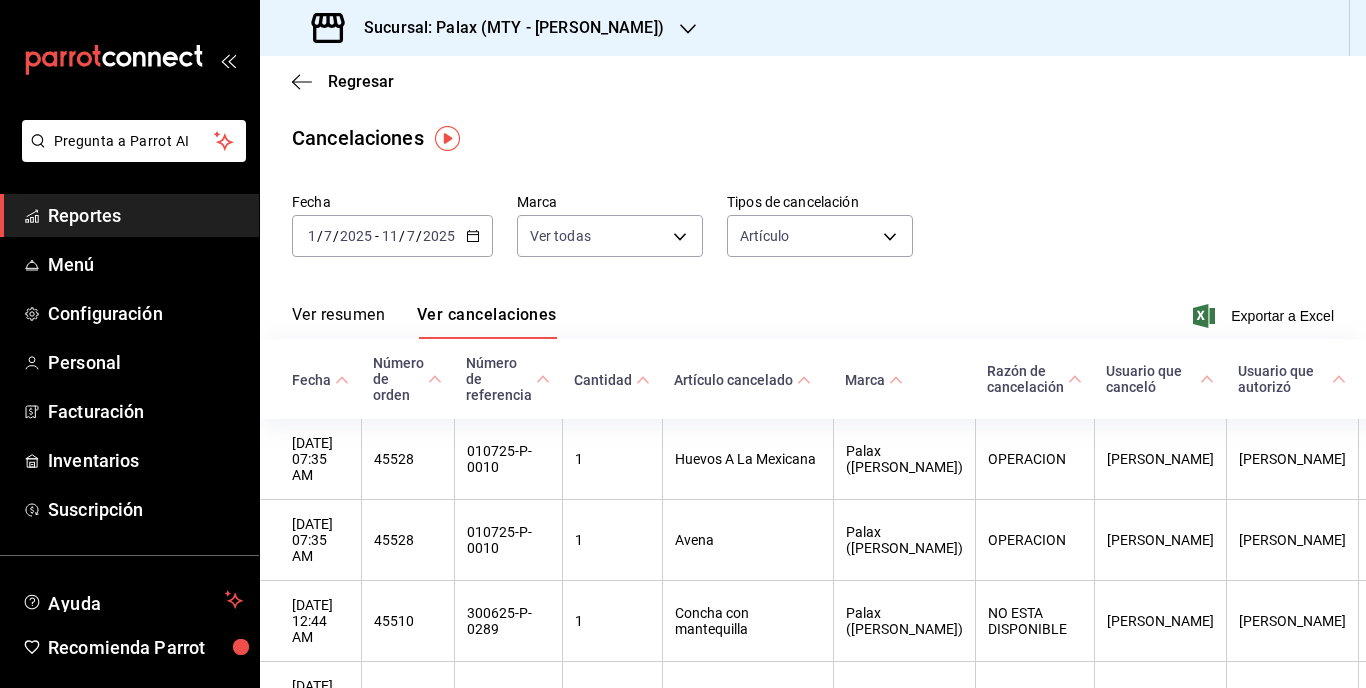 click on "Regresar" at bounding box center [813, 81] 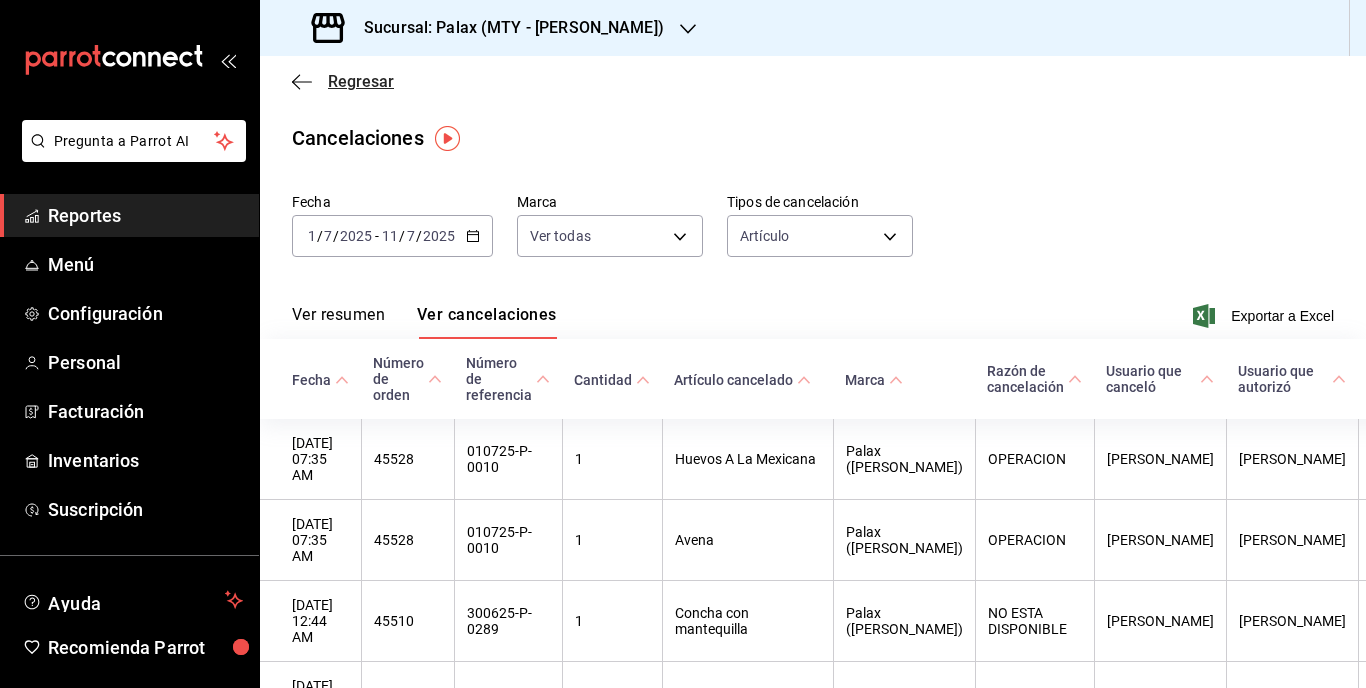click 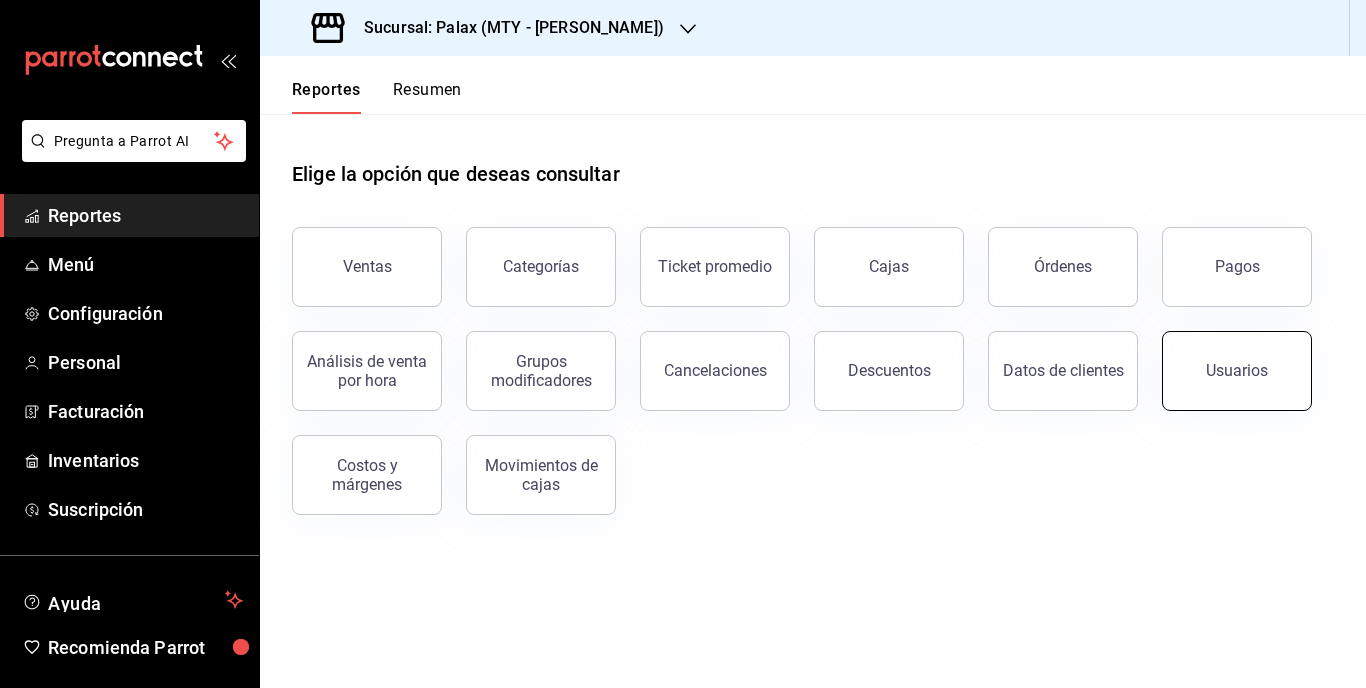 click on "Usuarios" at bounding box center [1237, 371] 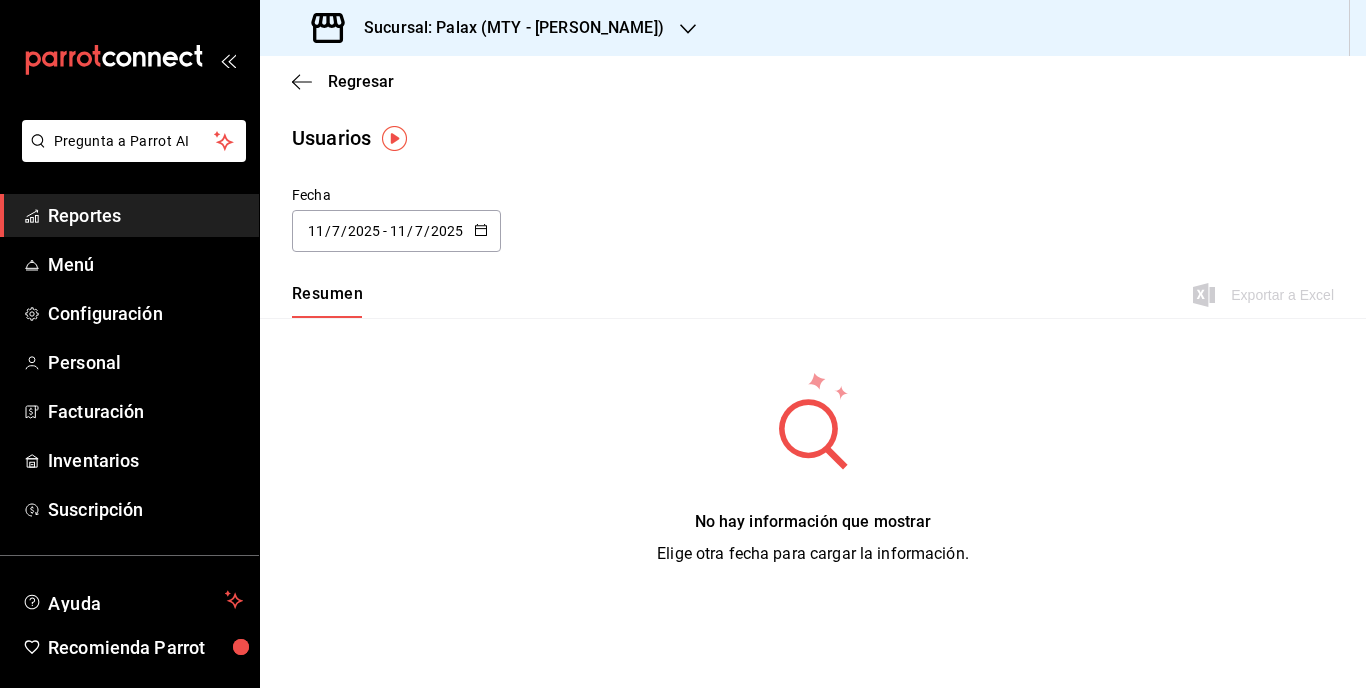 click on "Regresar" at bounding box center [813, 81] 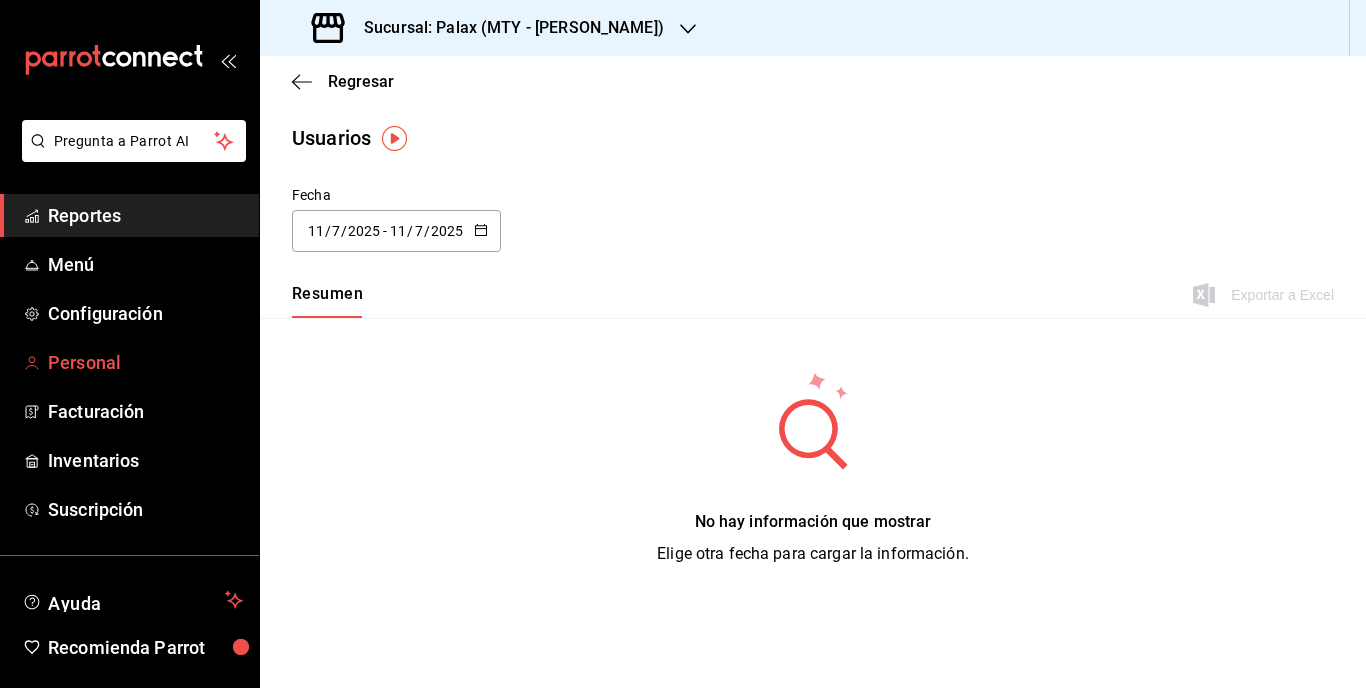 click on "Personal" at bounding box center [145, 362] 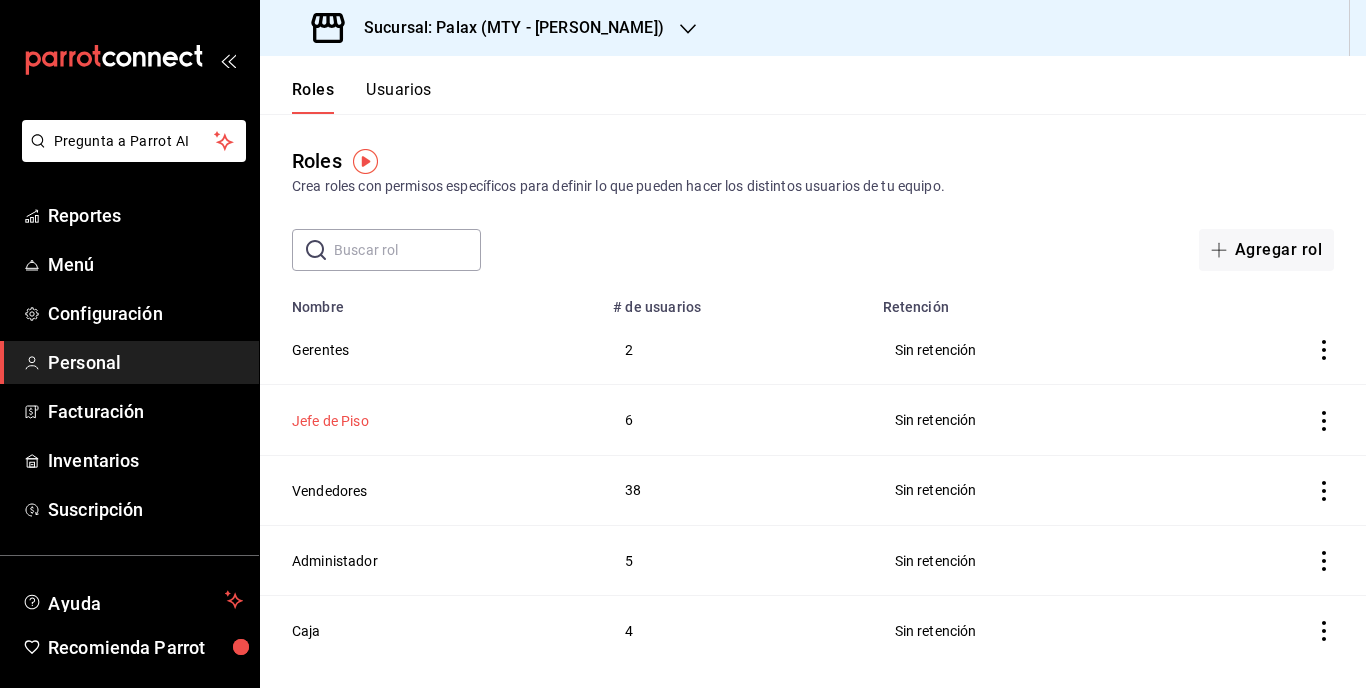 click on "Jefe de Piso" at bounding box center [330, 421] 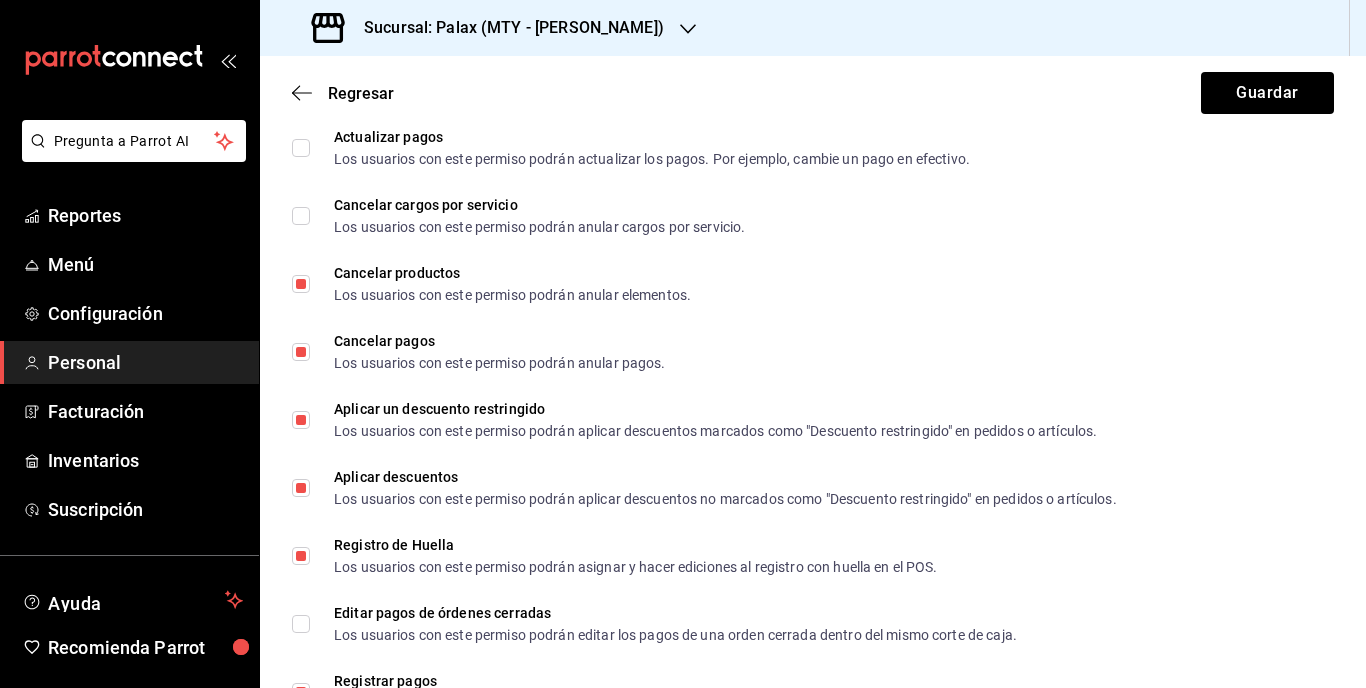 scroll, scrollTop: 2674, scrollLeft: 0, axis: vertical 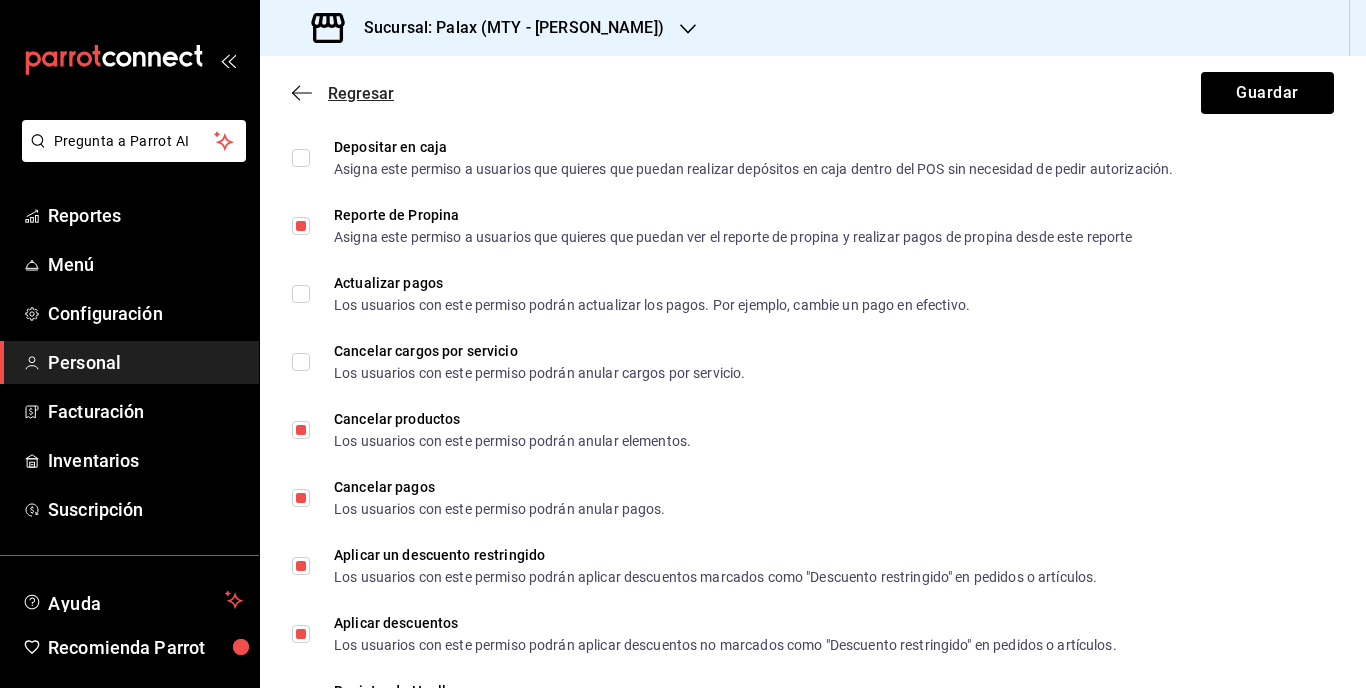 click on "Regresar" at bounding box center [343, 93] 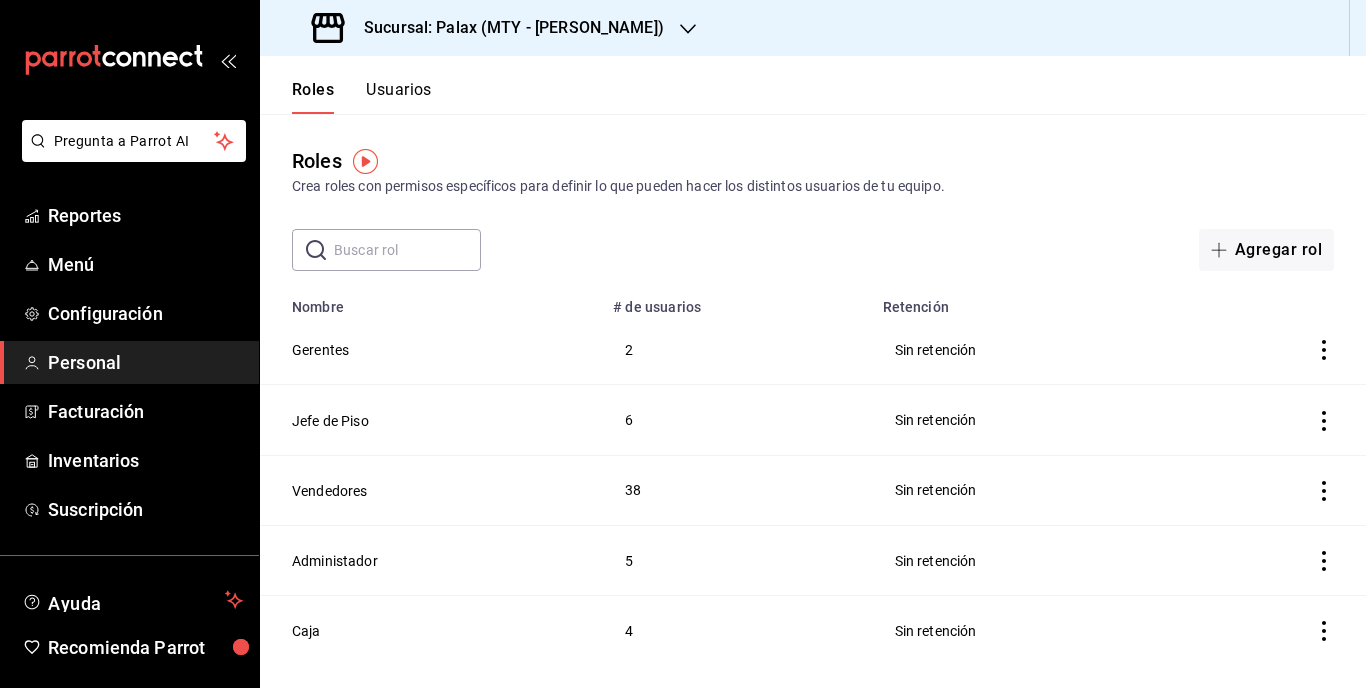 click on "Usuarios" at bounding box center (399, 97) 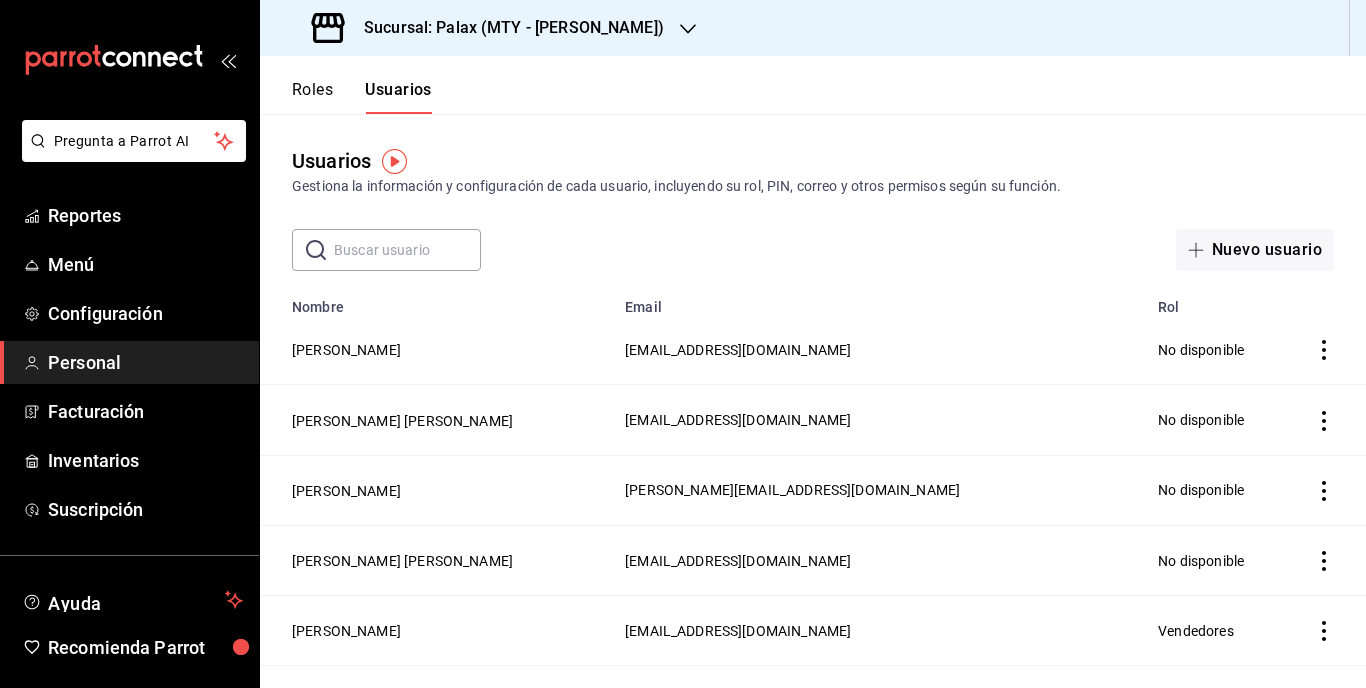 click at bounding box center [407, 250] 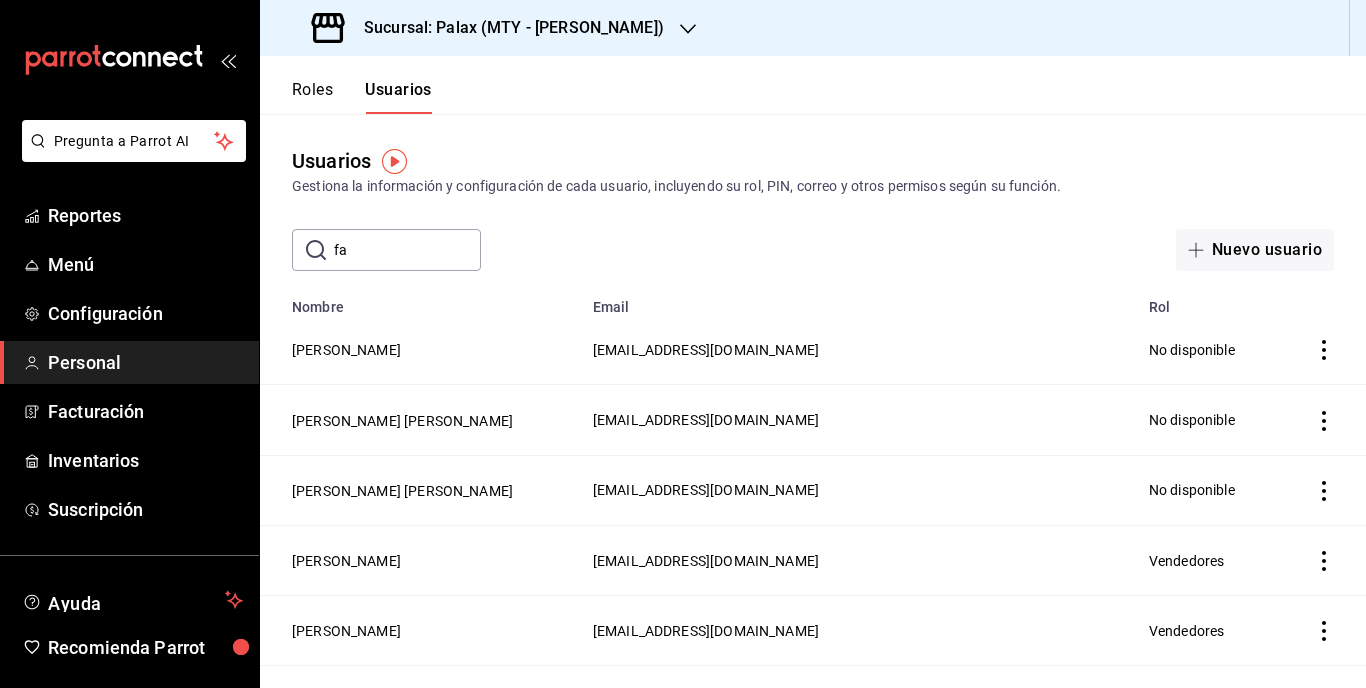 type on "fatim" 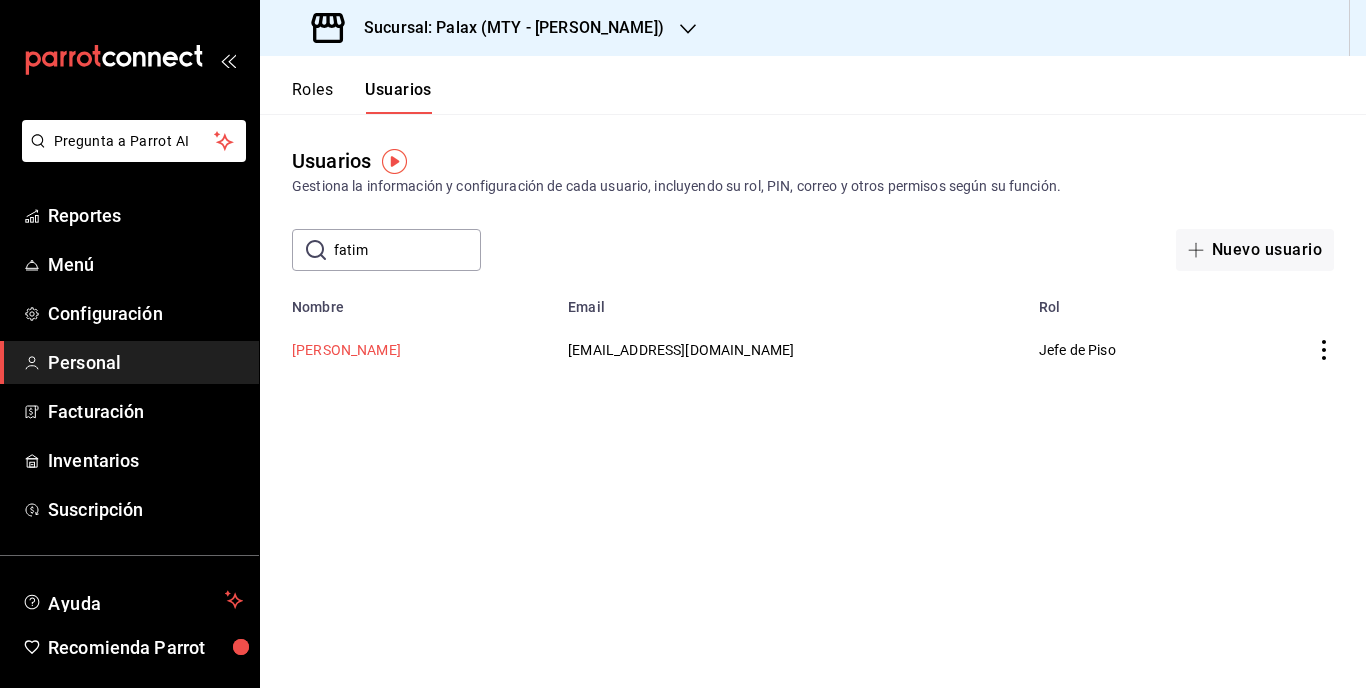 click on "[PERSON_NAME]" at bounding box center (346, 350) 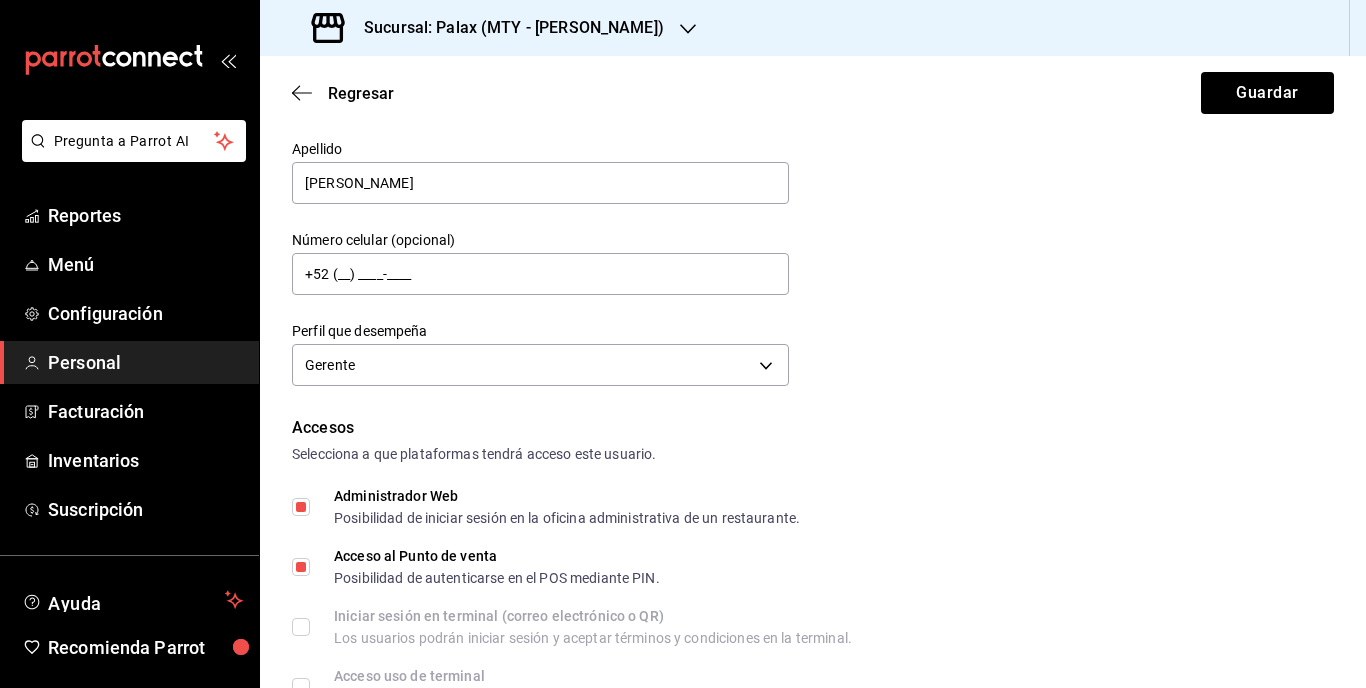 scroll, scrollTop: 100, scrollLeft: 0, axis: vertical 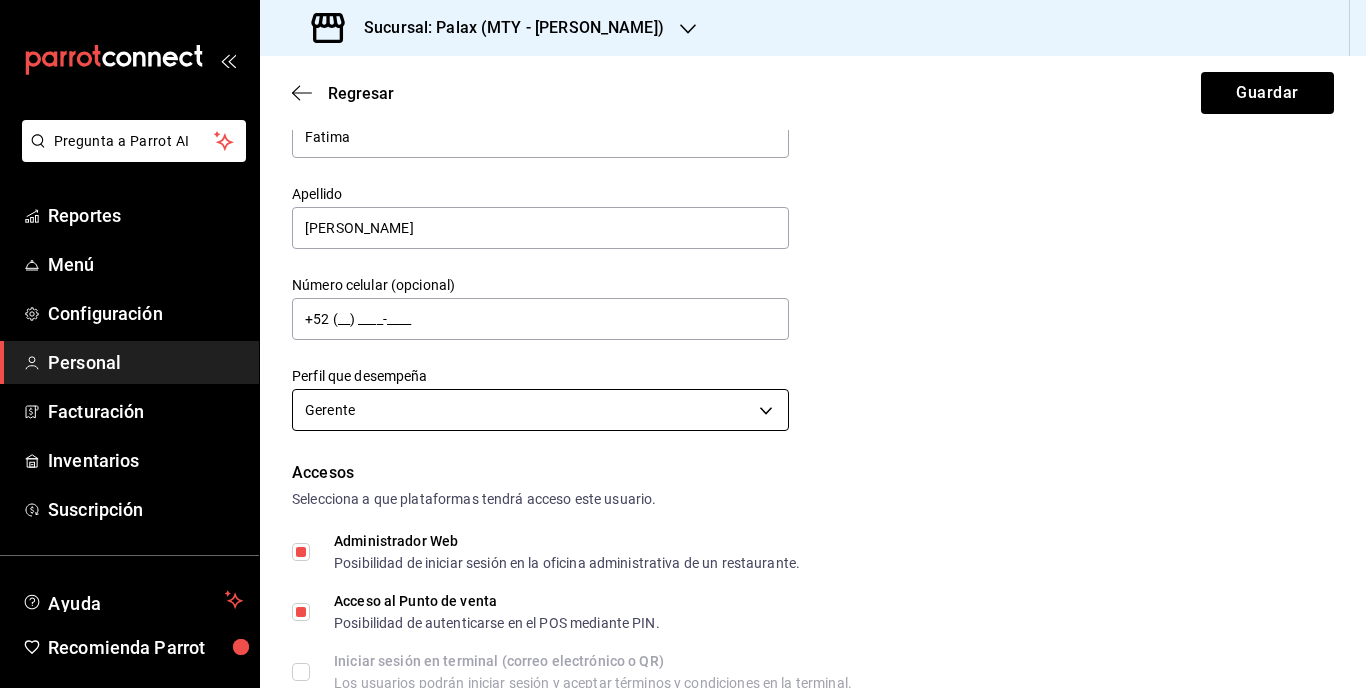 click on "Pregunta a Parrot AI Reportes   Menú   Configuración   Personal   Facturación   Inventarios   Suscripción   Ayuda Recomienda Parrot   [PERSON_NAME]   Sugerir nueva función   Sucursal: Palax (MTY - [PERSON_NAME]) Regresar Guardar Datos personales Nombre [PERSON_NAME] [PERSON_NAME] Número celular (opcional) +52 (__) ____-____ Perfil que desempeña Gerente MANAGER Accesos Selecciona a que plataformas tendrá acceso este usuario. Administrador Web Posibilidad de iniciar sesión en la oficina administrativa de un restaurante.  Acceso al Punto de venta Posibilidad de autenticarse en el POS mediante PIN.  Iniciar sesión en terminal (correo electrónico o QR) Los usuarios podrán iniciar sesión y aceptar términos y condiciones en la terminal. Acceso uso de terminal Los usuarios podrán acceder y utilizar la terminal para visualizar y procesar pagos de sus órdenes. Correo electrónico Se volverá obligatorio [PERSON_NAME] ciertos accesos activados. [EMAIL_ADDRESS][DOMAIN_NAME] Contraseña PIN 45826" at bounding box center (683, 344) 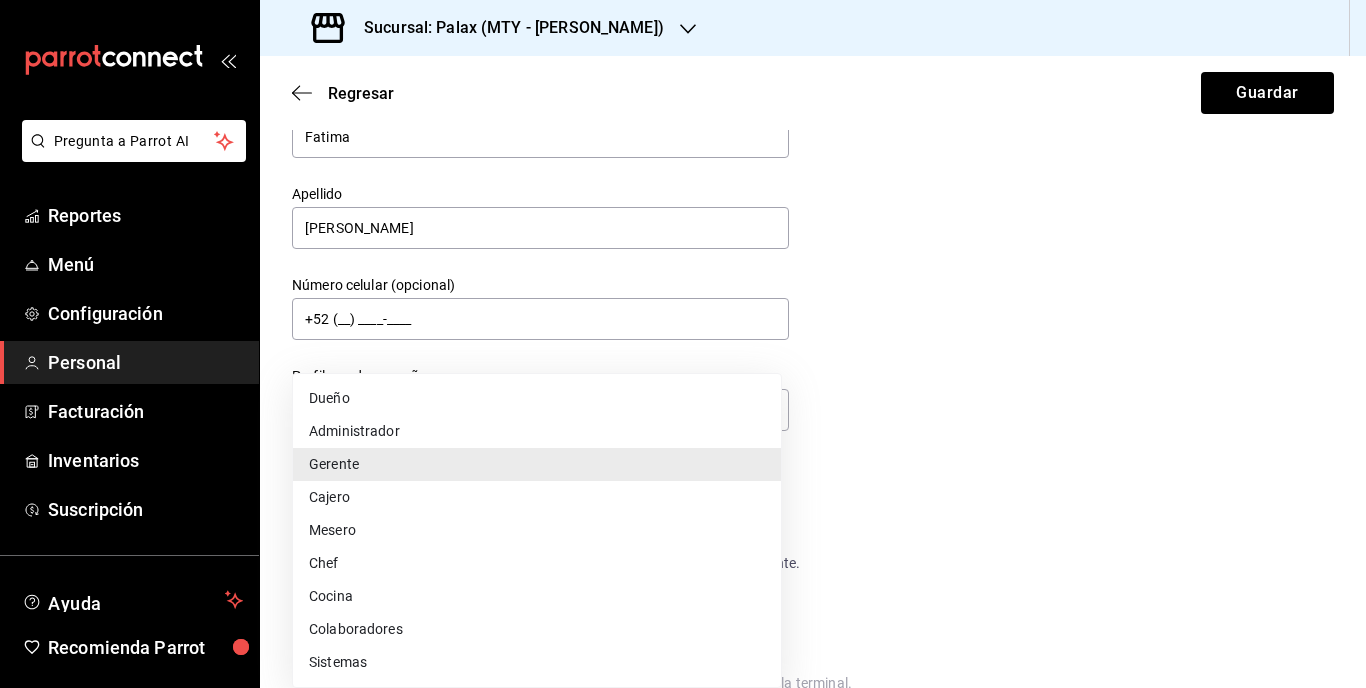 click at bounding box center (683, 344) 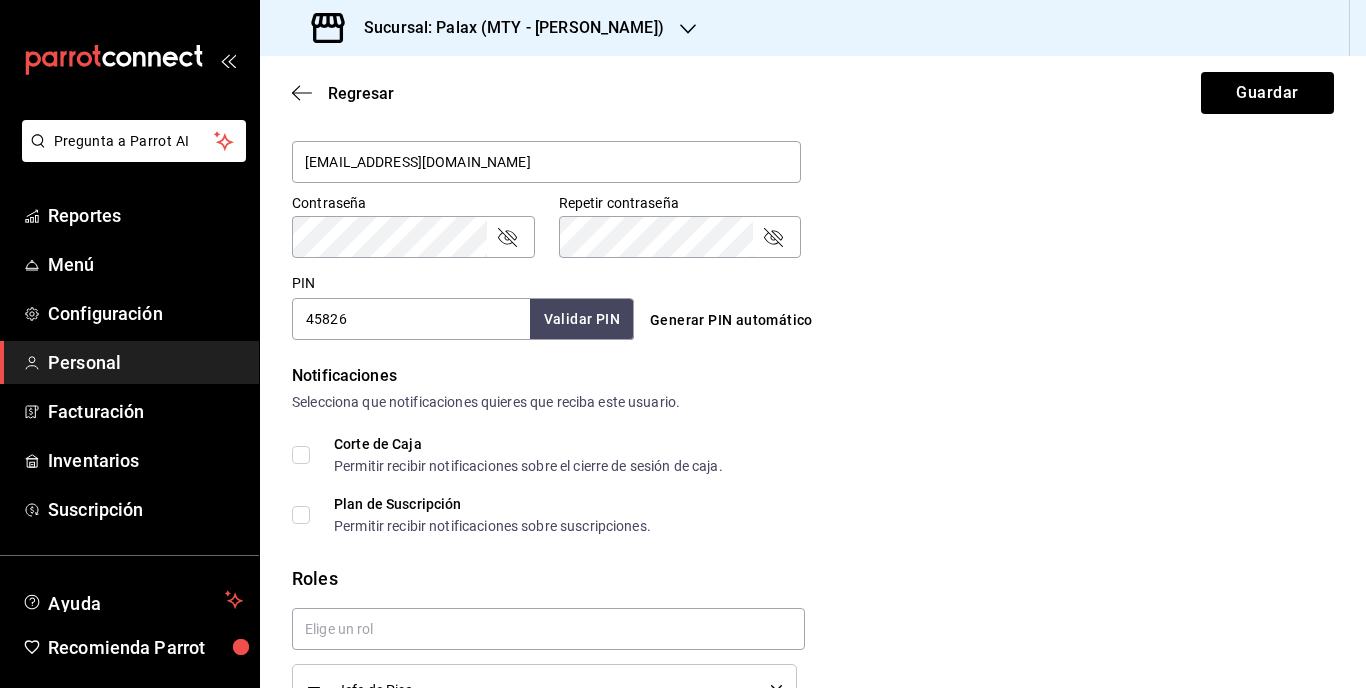 scroll, scrollTop: 916, scrollLeft: 0, axis: vertical 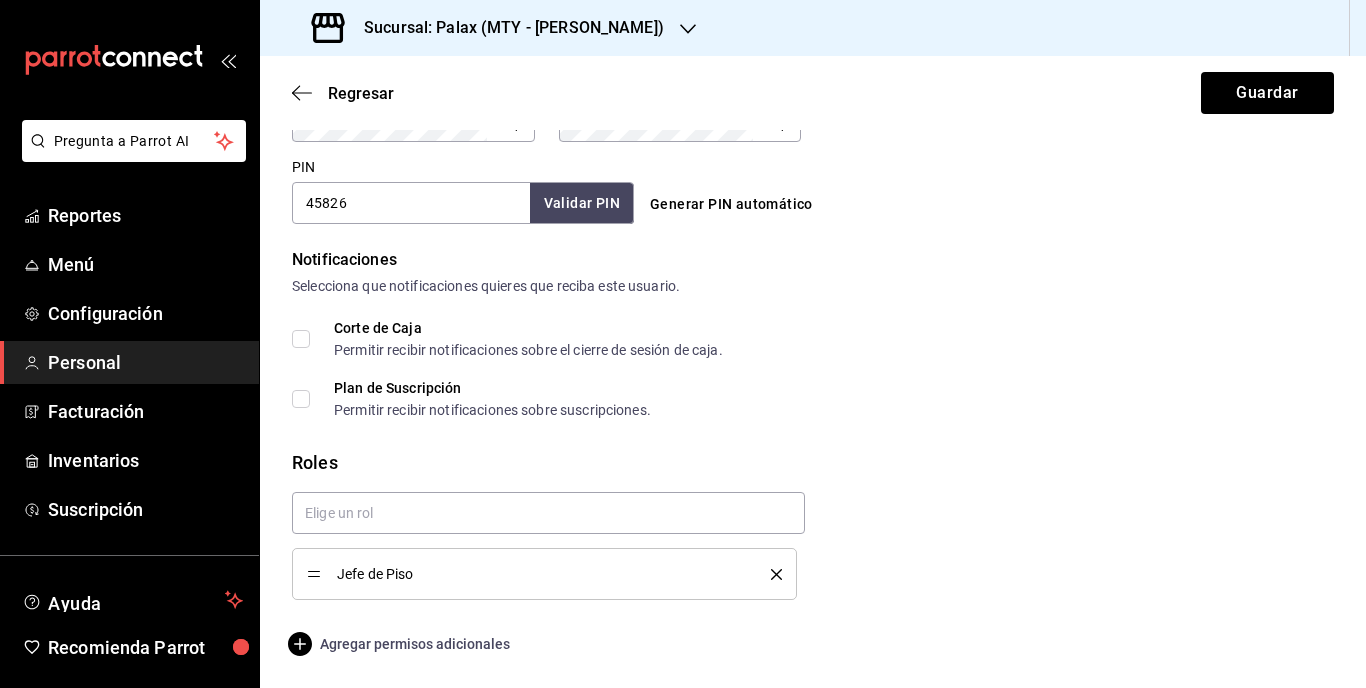 click on "Agregar permisos adicionales" at bounding box center [401, 644] 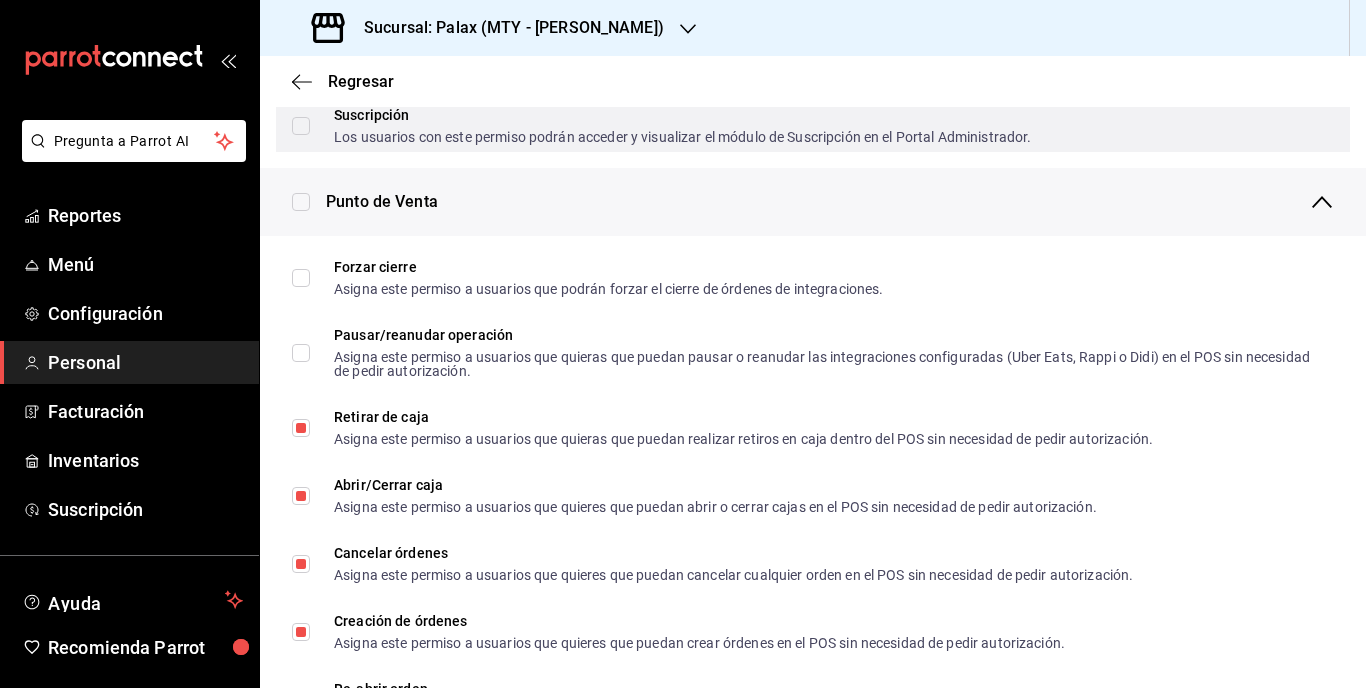 scroll, scrollTop: 1416, scrollLeft: 0, axis: vertical 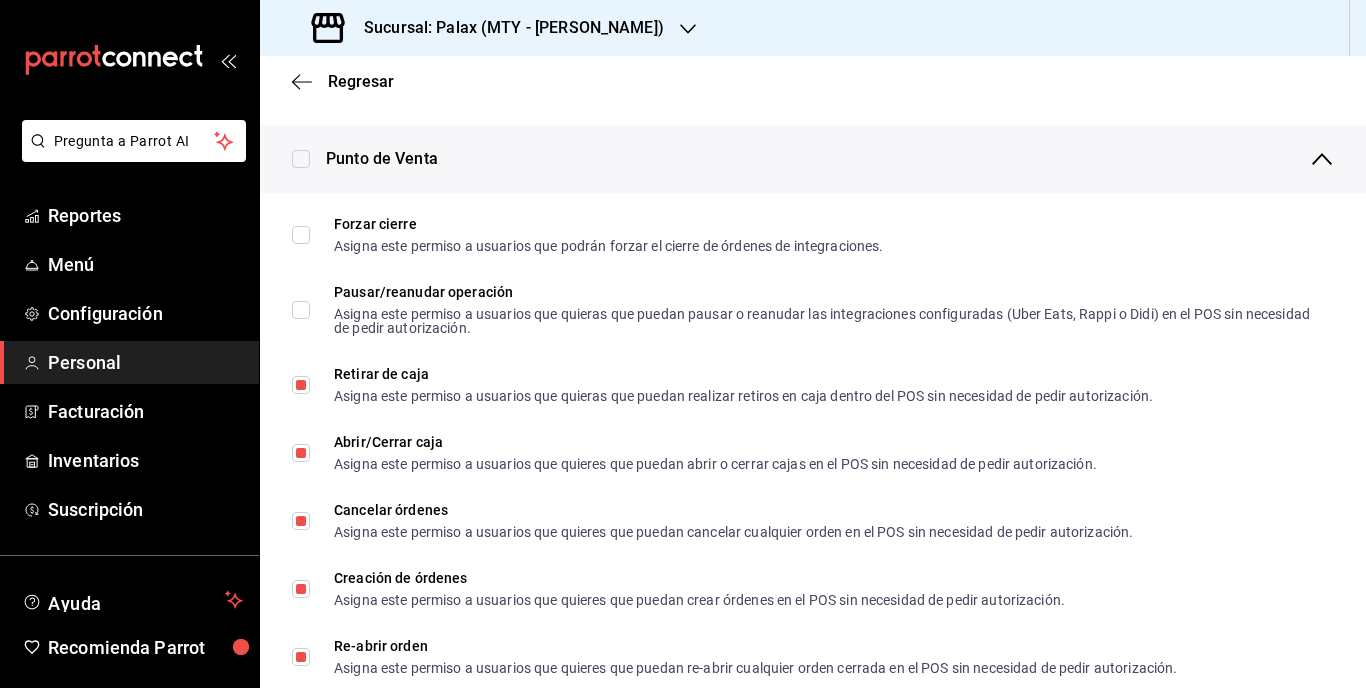 click on "Regresar" at bounding box center [813, 81] 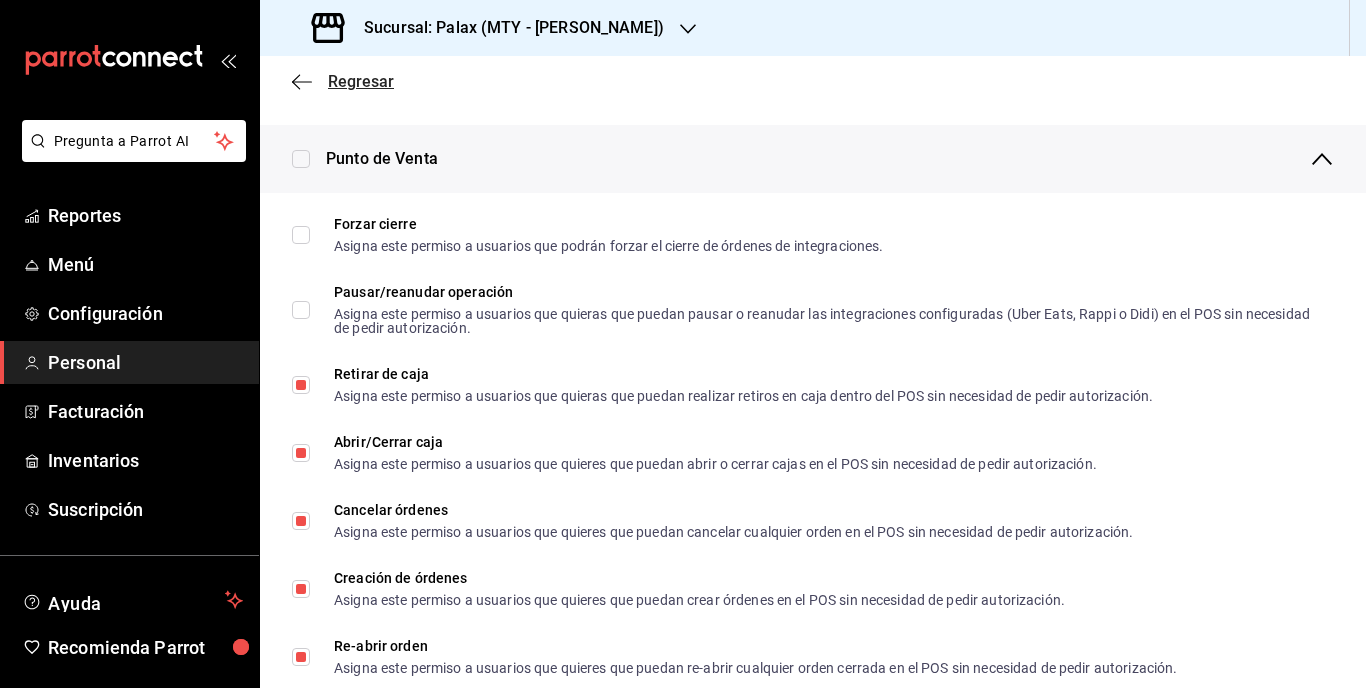 click 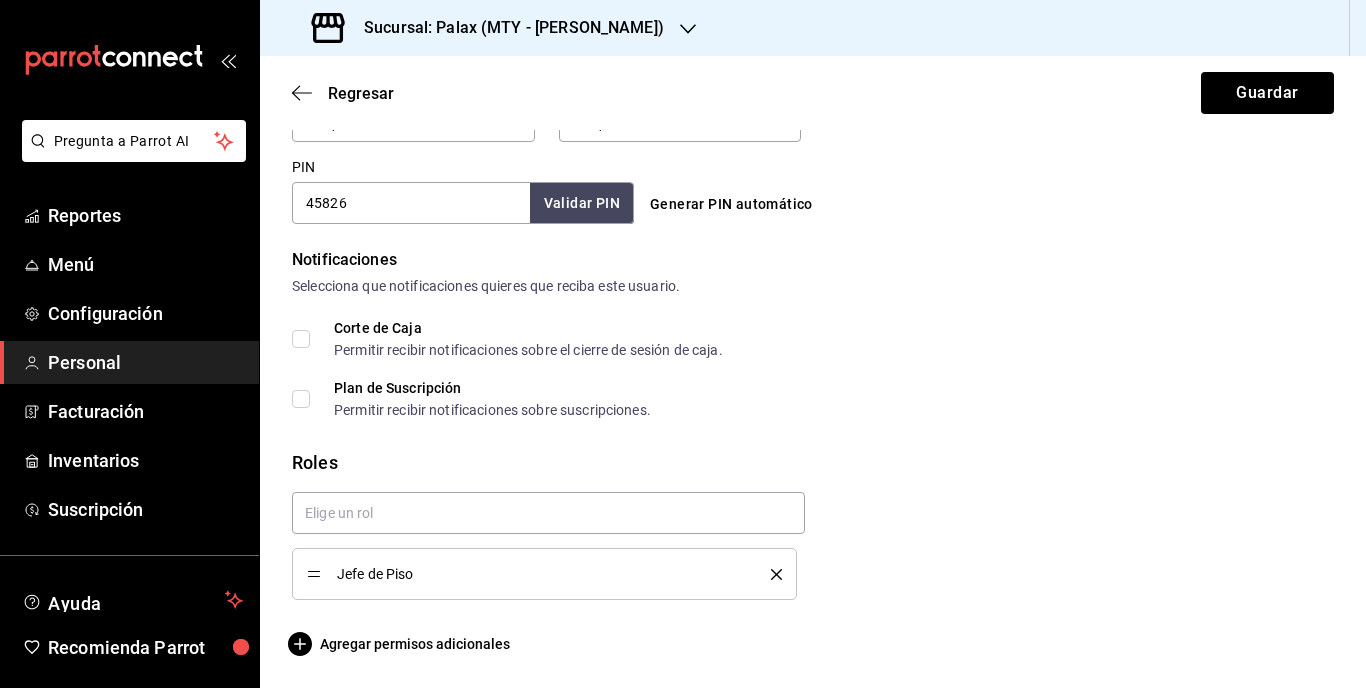 scroll, scrollTop: 916, scrollLeft: 0, axis: vertical 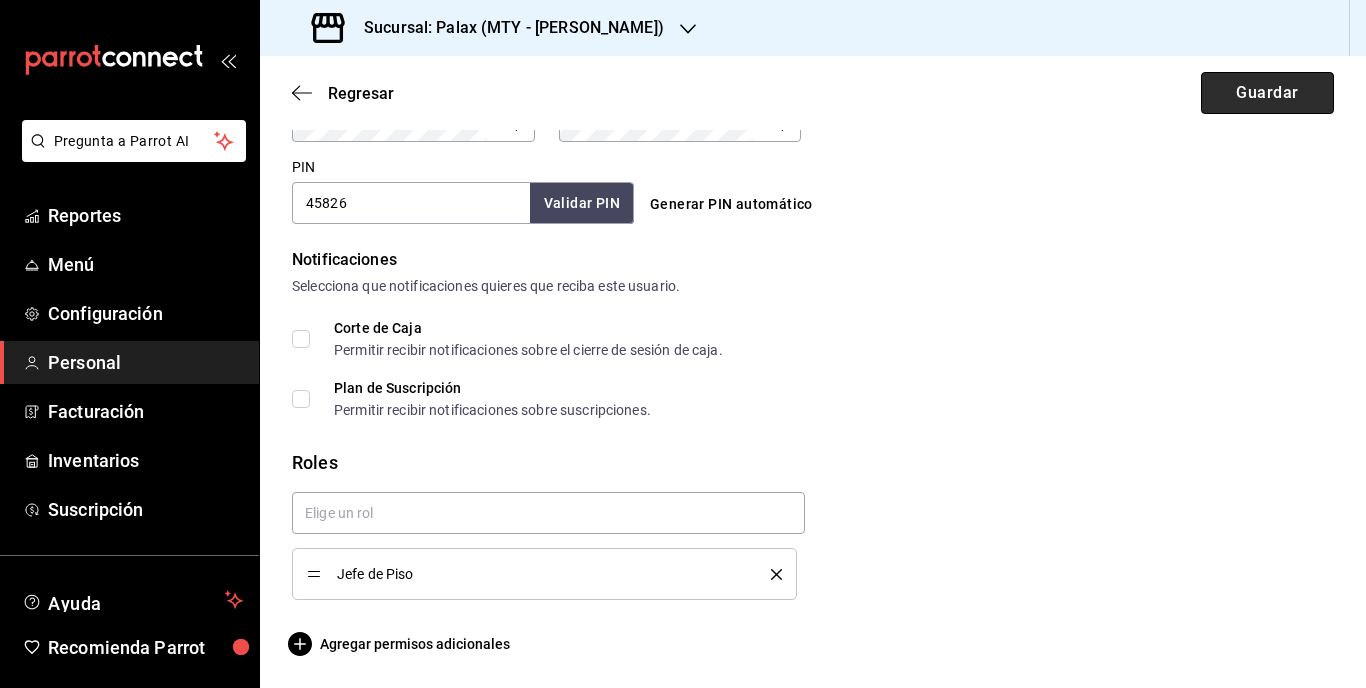 click on "Guardar" at bounding box center (1267, 93) 